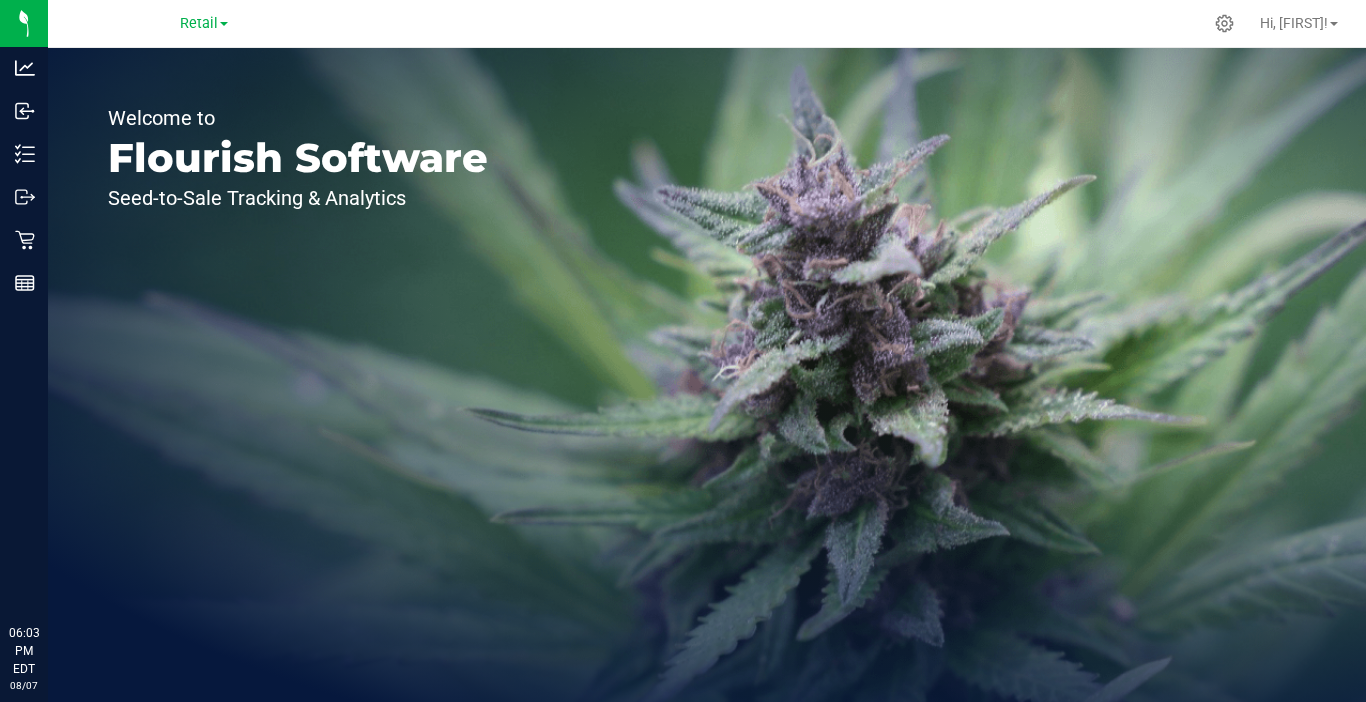 scroll, scrollTop: 0, scrollLeft: 0, axis: both 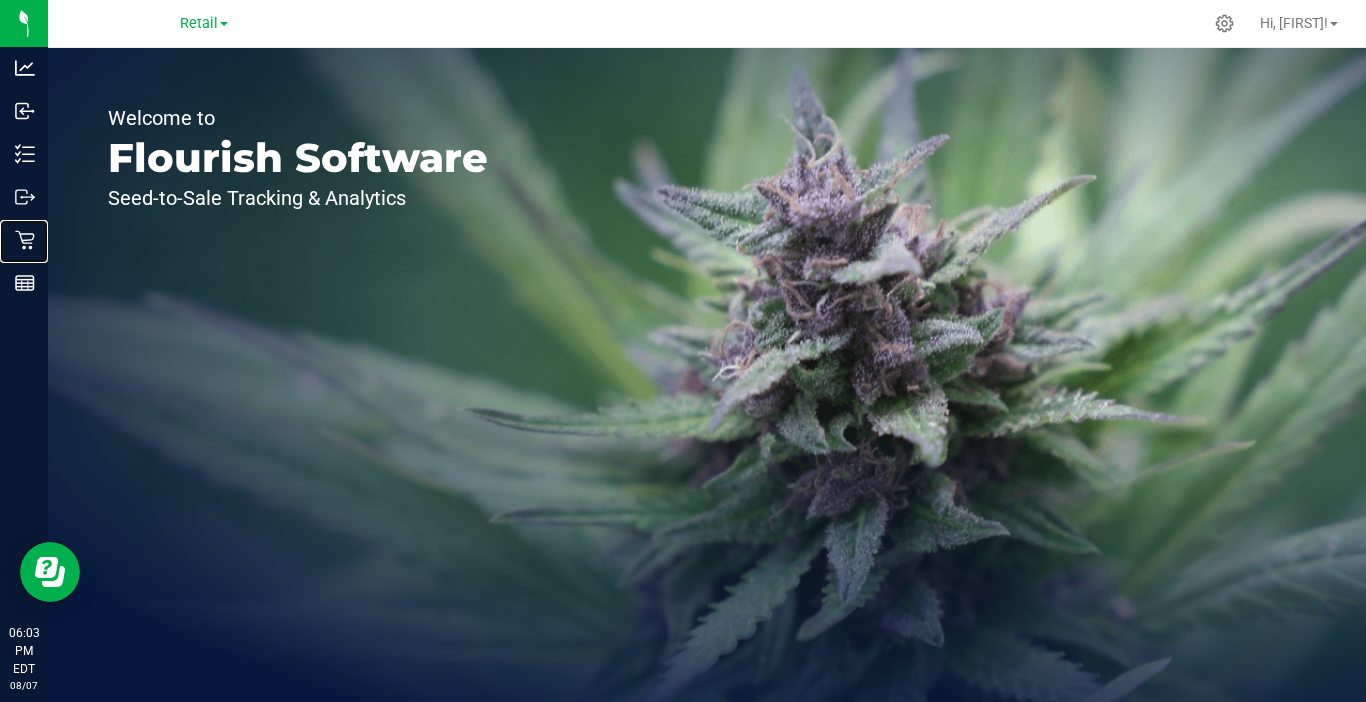 click on "Retail" at bounding box center [0, 0] 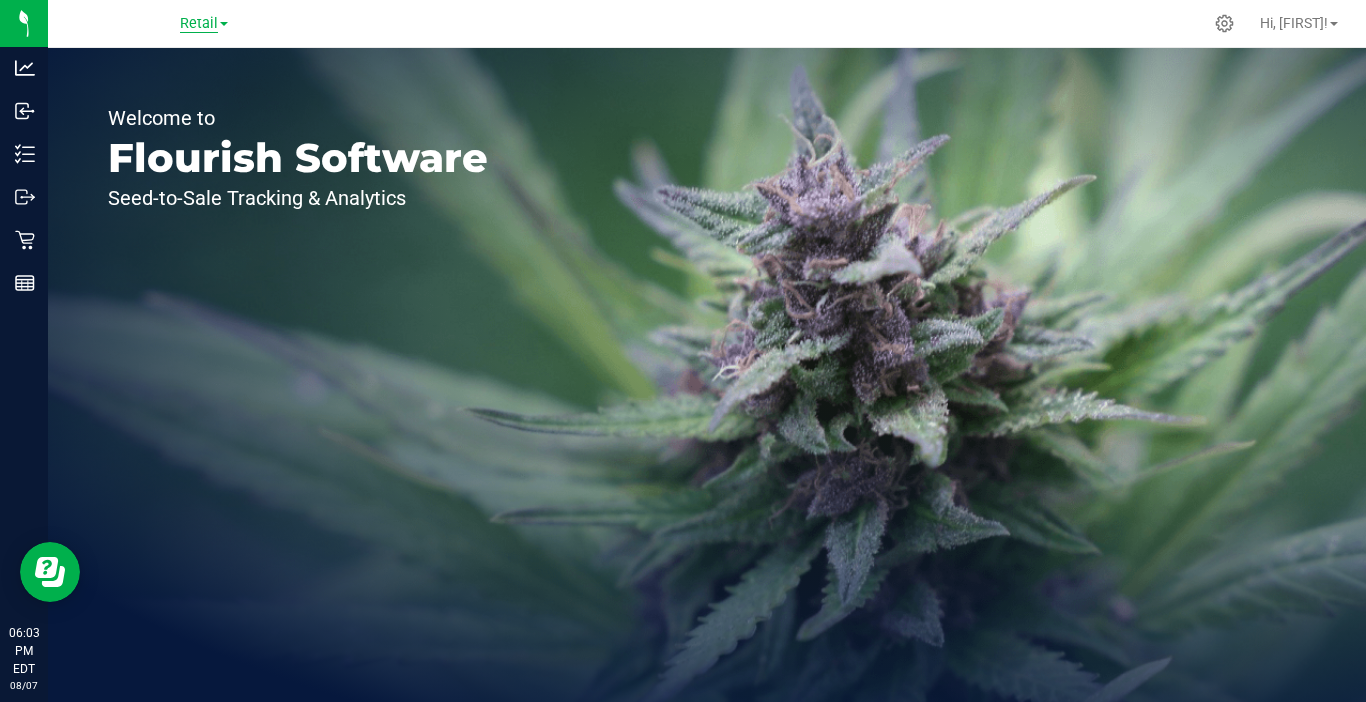 click on "Retail" at bounding box center (199, 24) 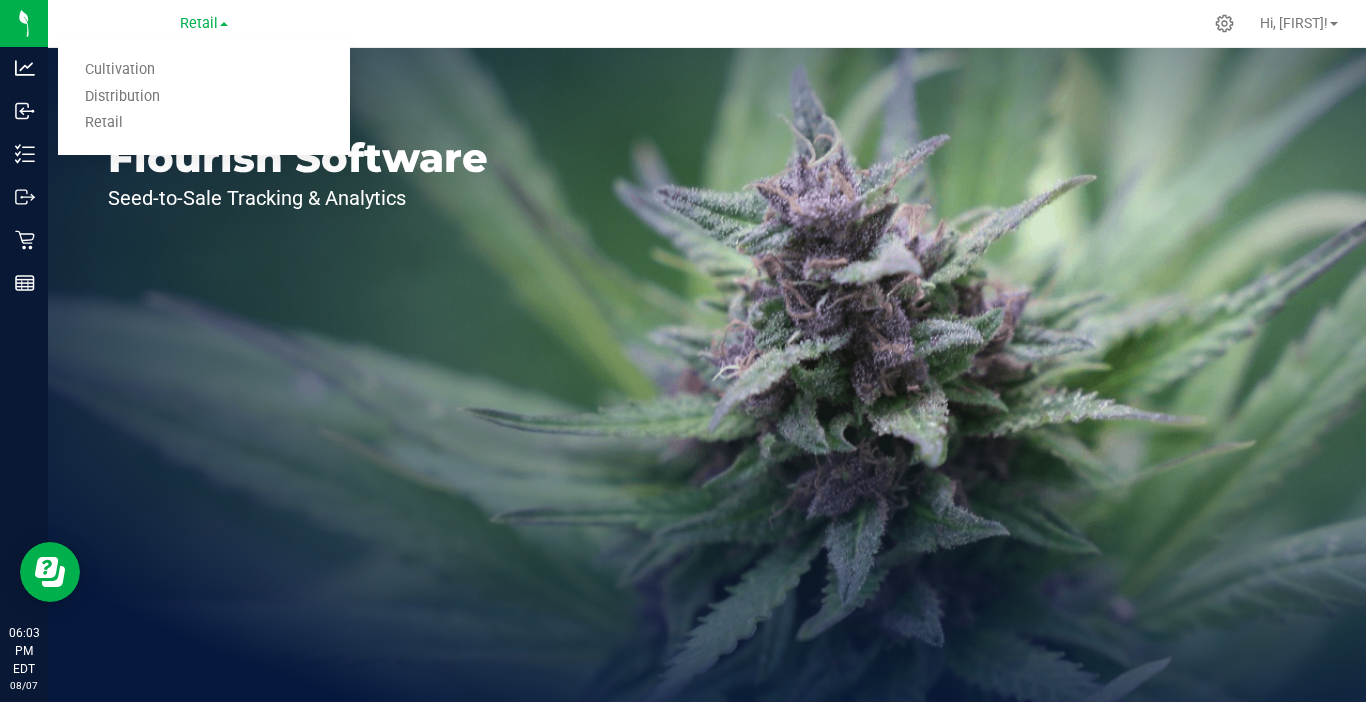 click on "Distribution" at bounding box center [204, 97] 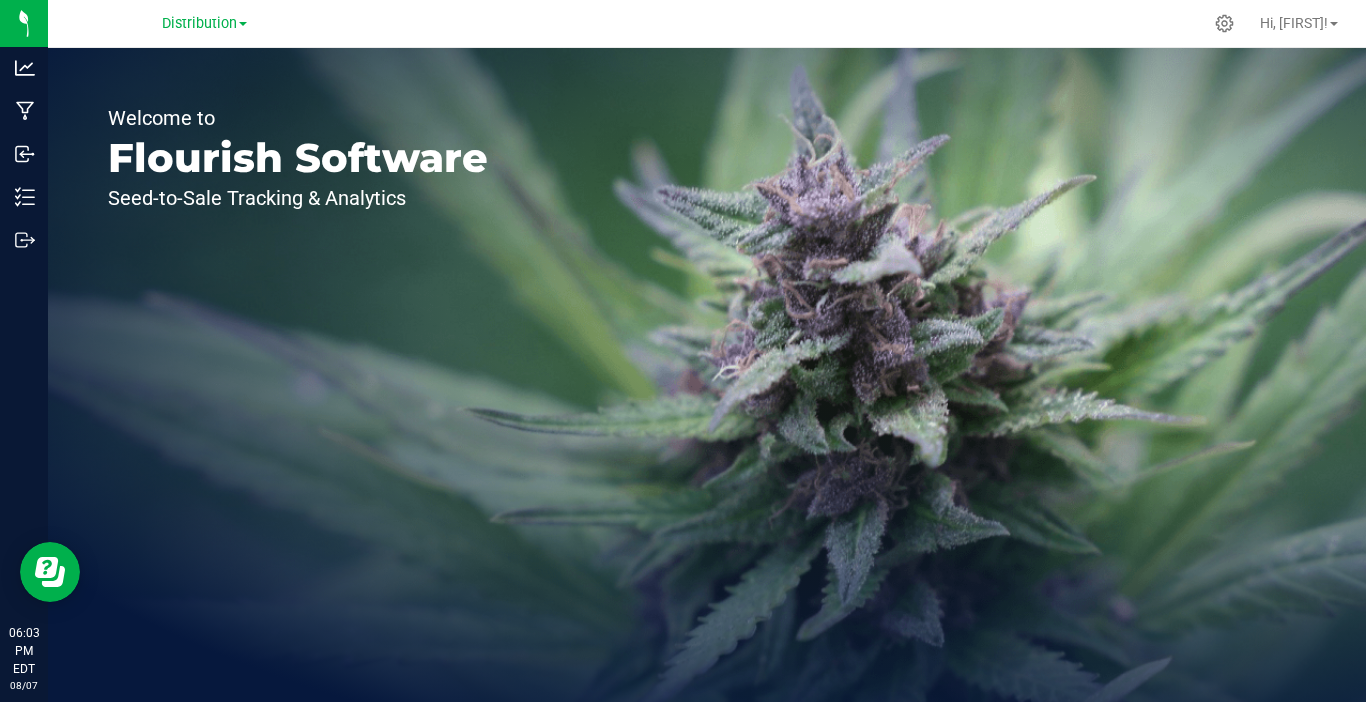 click on "Distribution   Cultivation   Distribution   Retail" at bounding box center (204, 23) 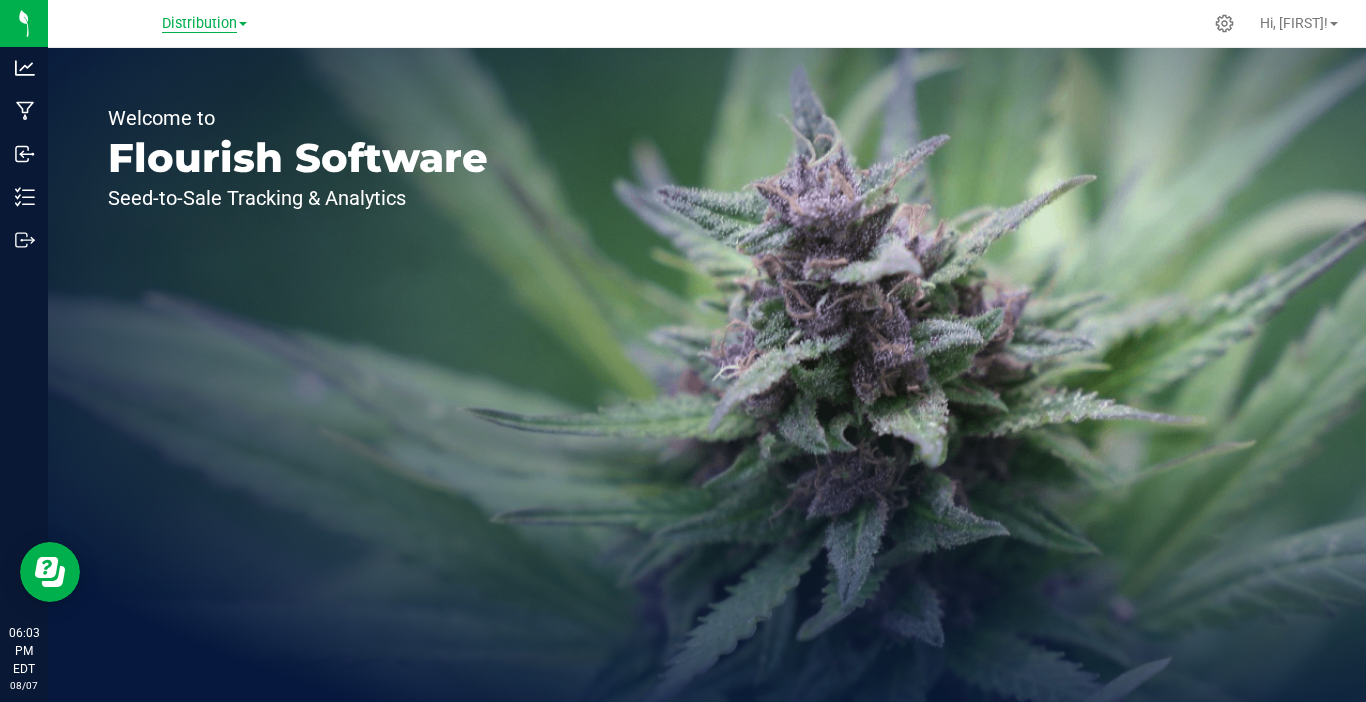 click on "Distribution" at bounding box center (199, 24) 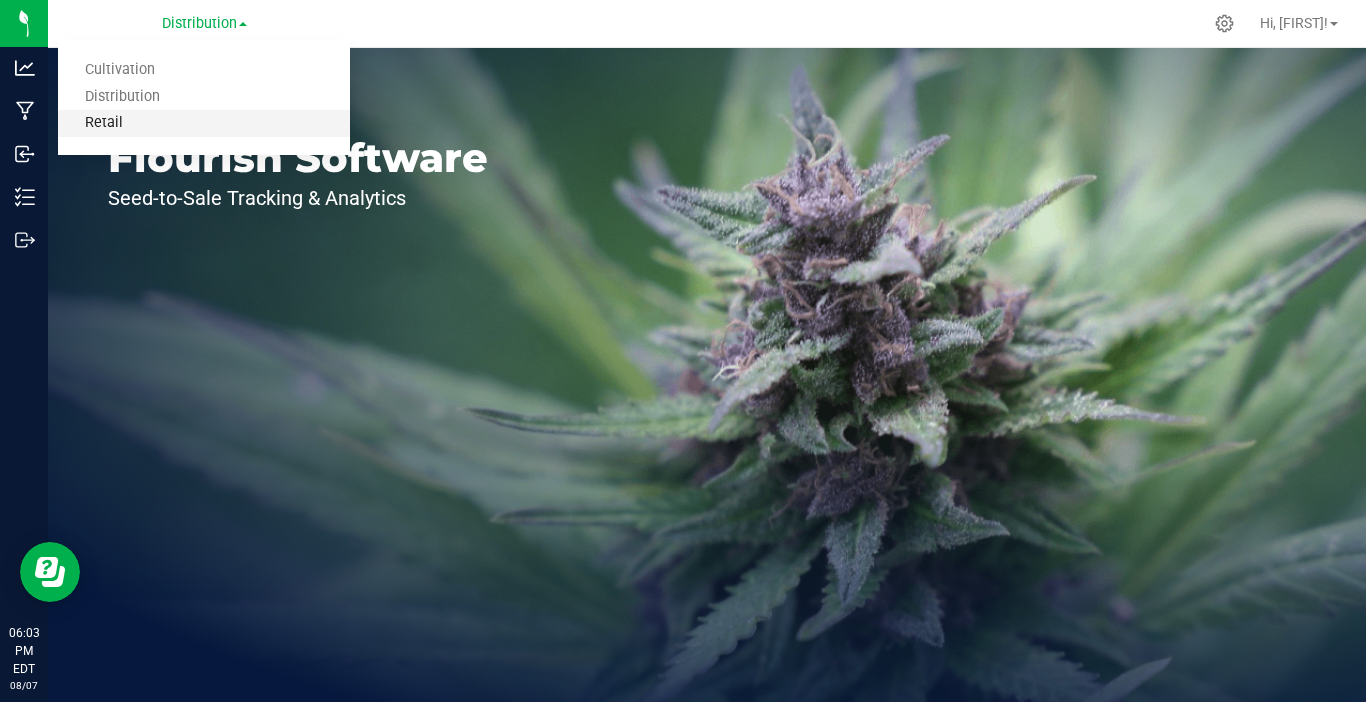 click on "Retail" at bounding box center (204, 123) 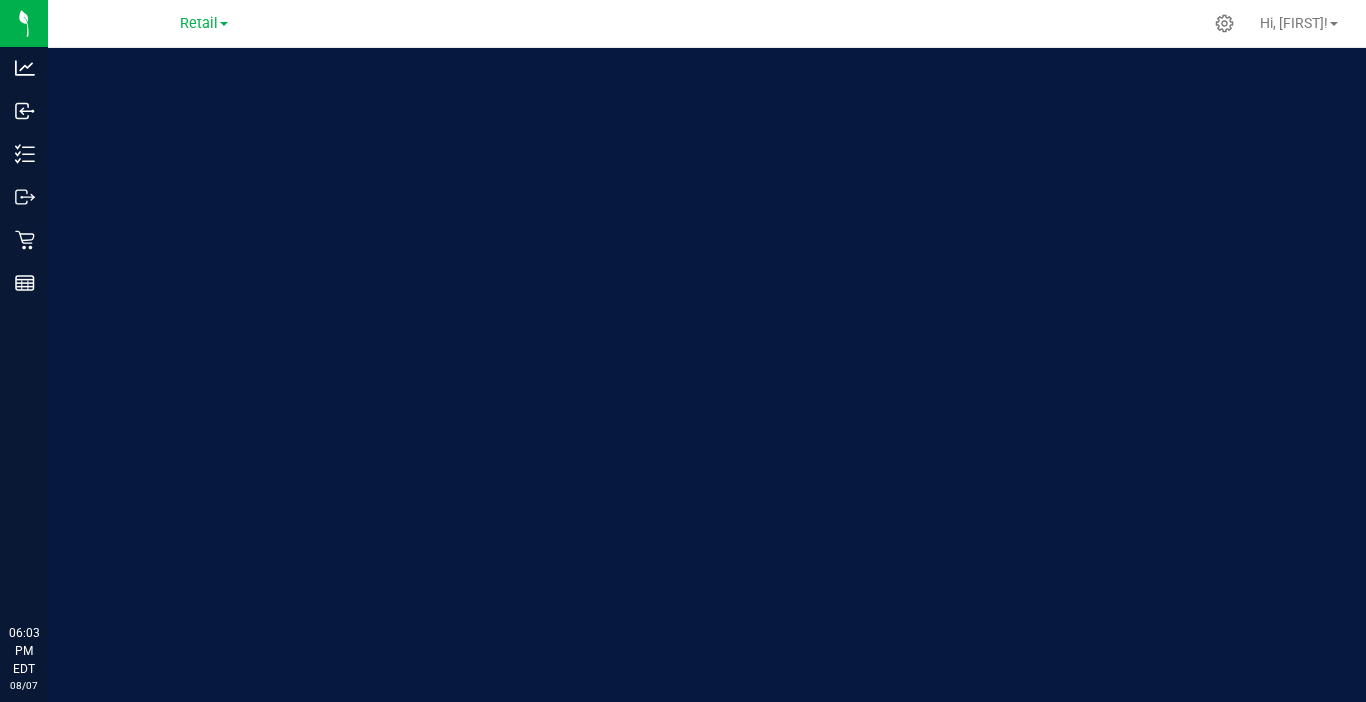 scroll, scrollTop: 0, scrollLeft: 0, axis: both 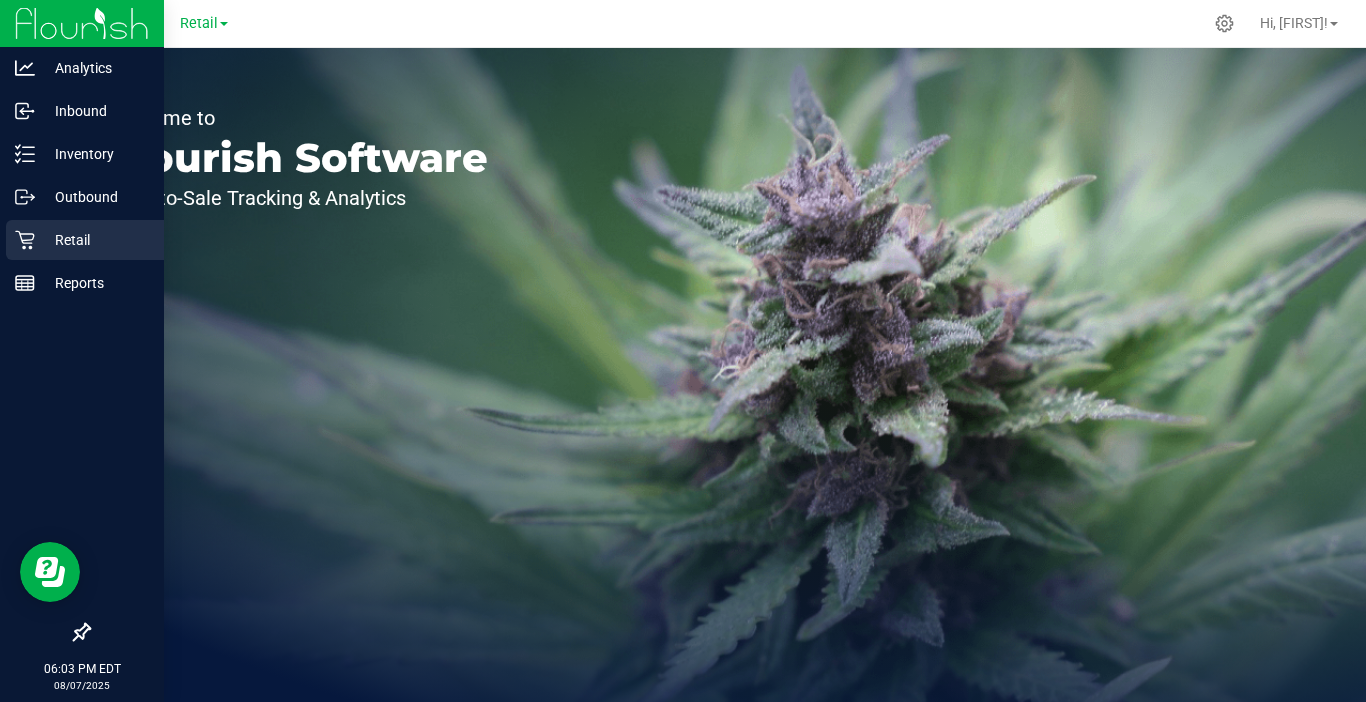 click 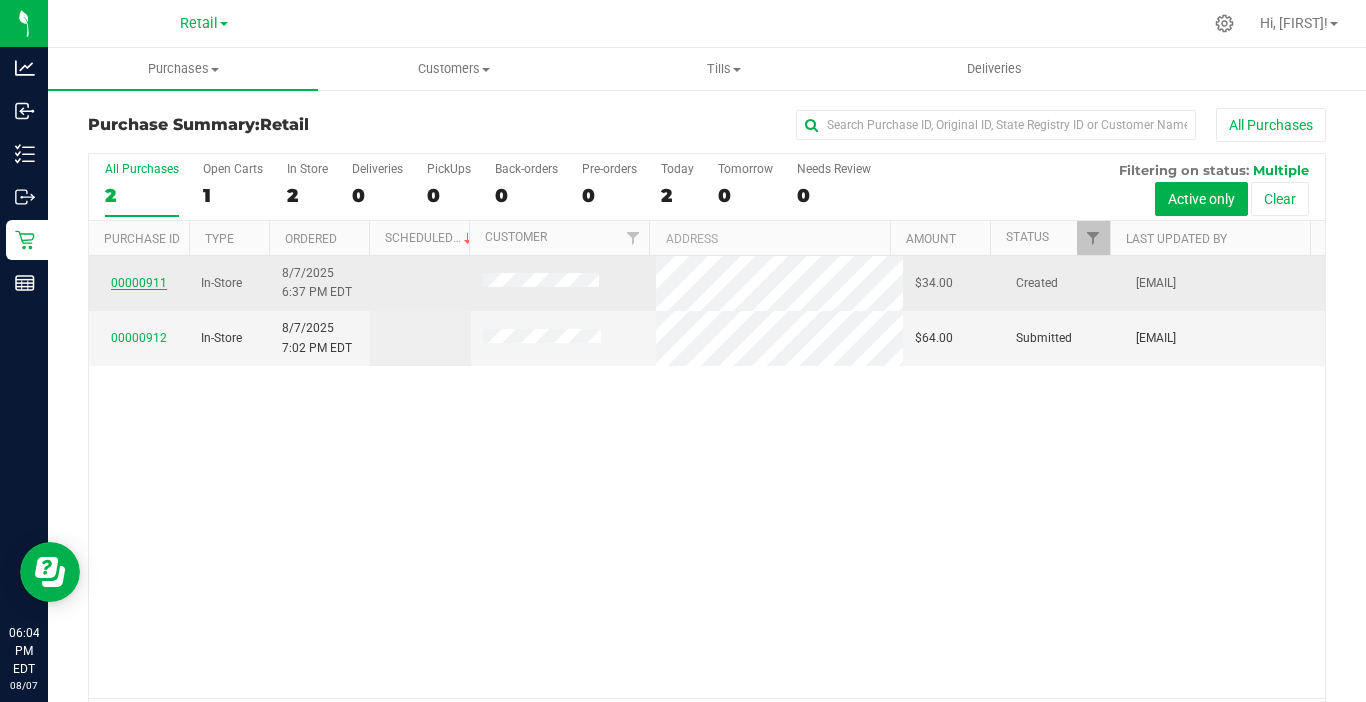 click on "00000911" at bounding box center (139, 283) 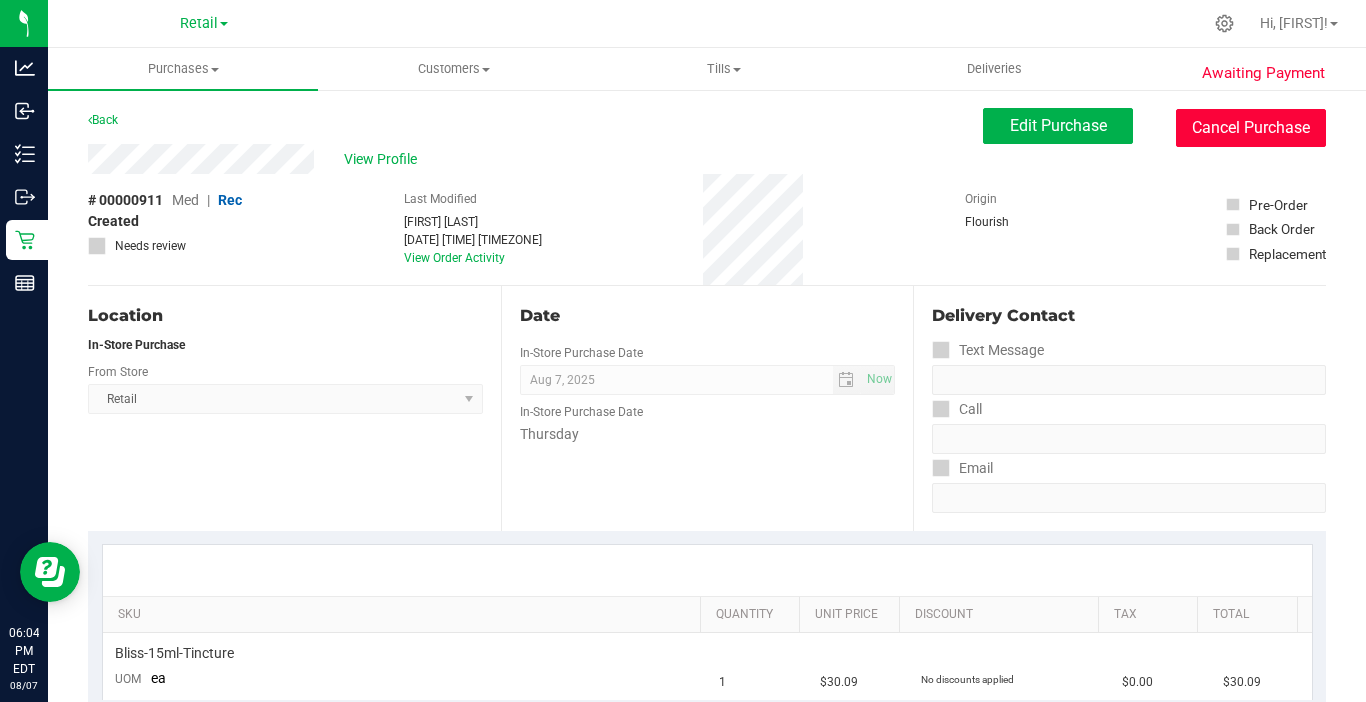 click on "Cancel Purchase" at bounding box center (1251, 128) 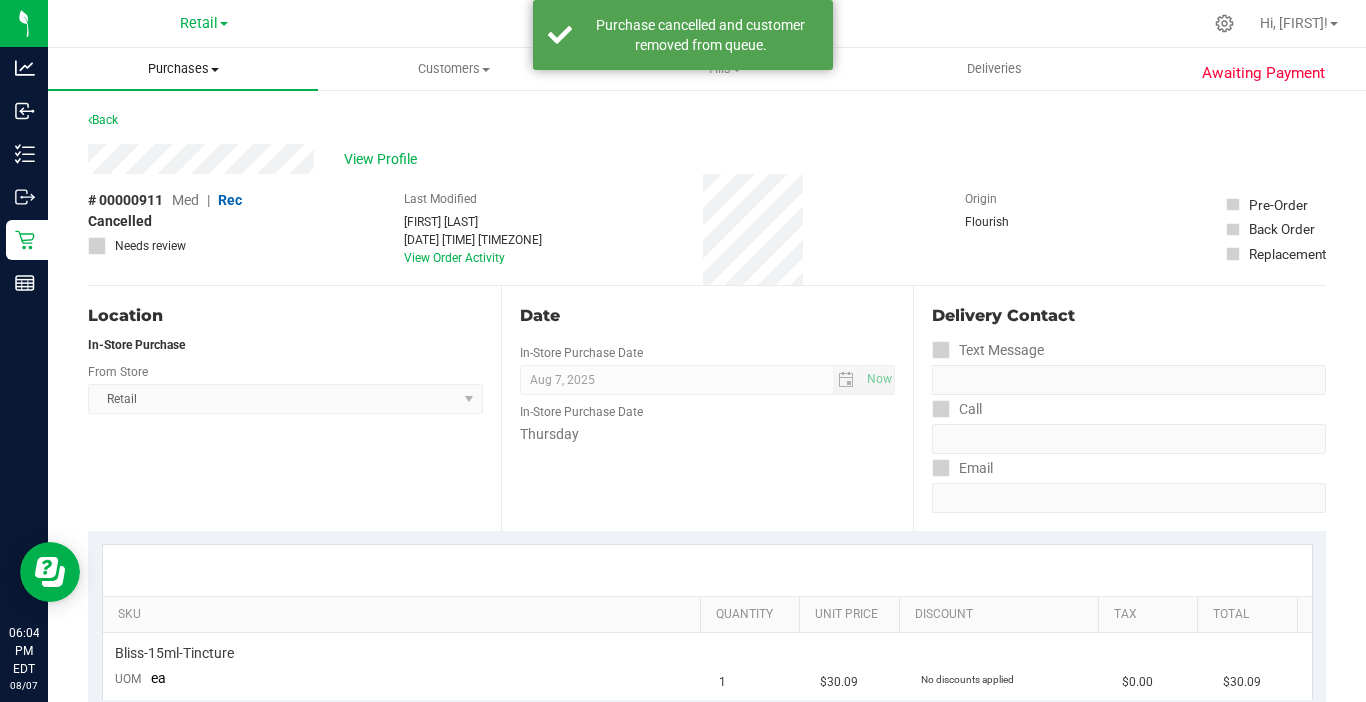click on "Purchases" at bounding box center [183, 69] 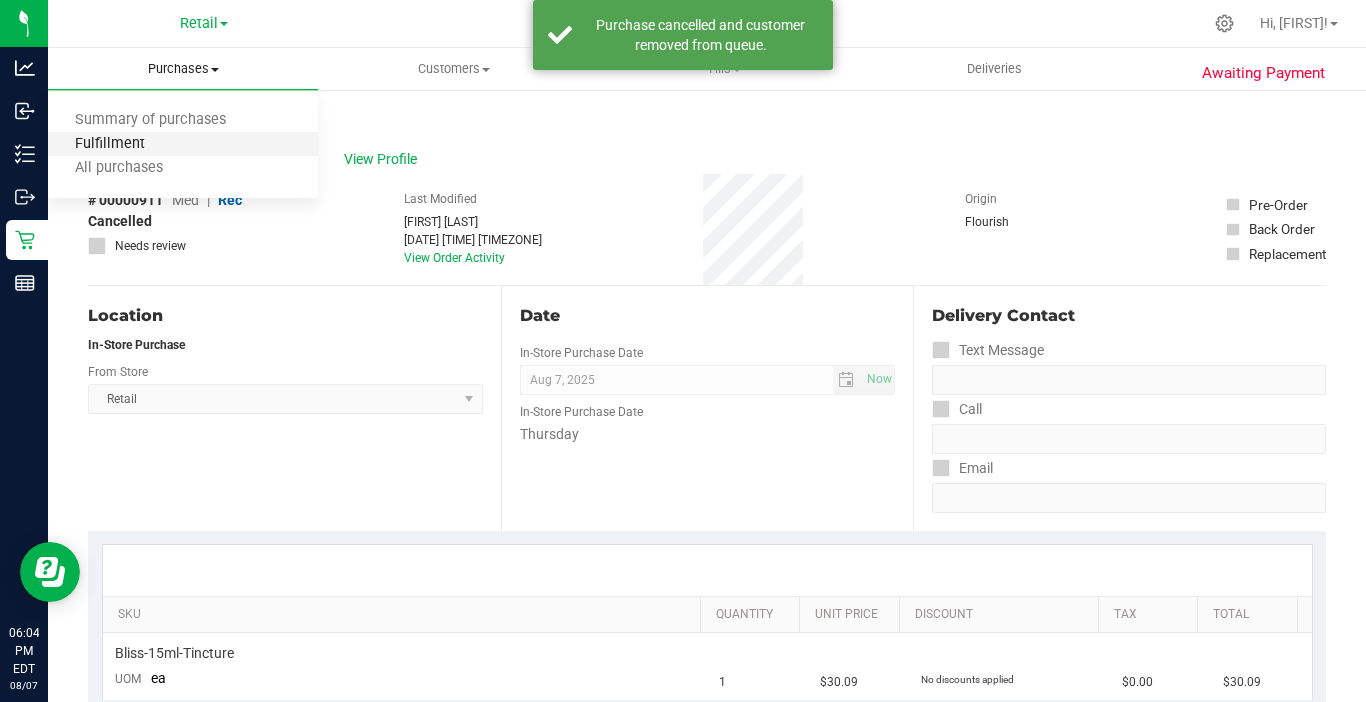 click on "Fulfillment" at bounding box center [110, 144] 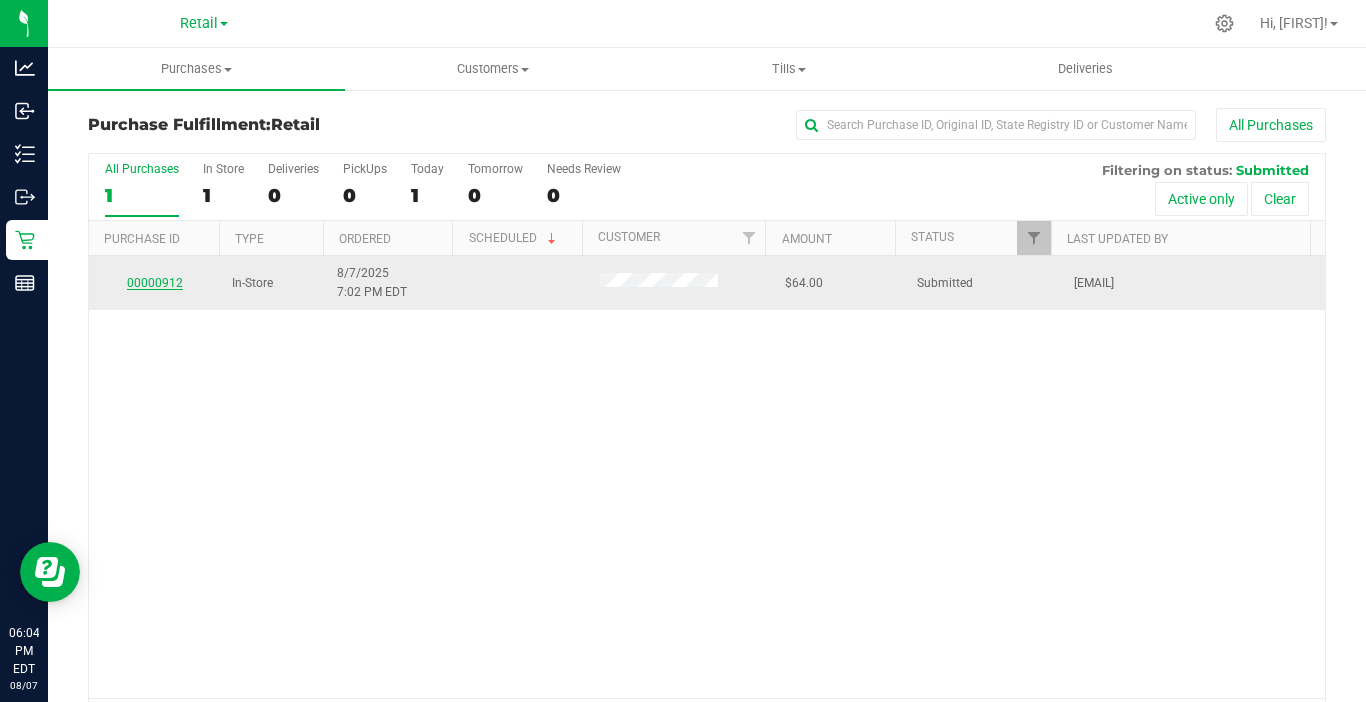 click on "00000912" at bounding box center (155, 283) 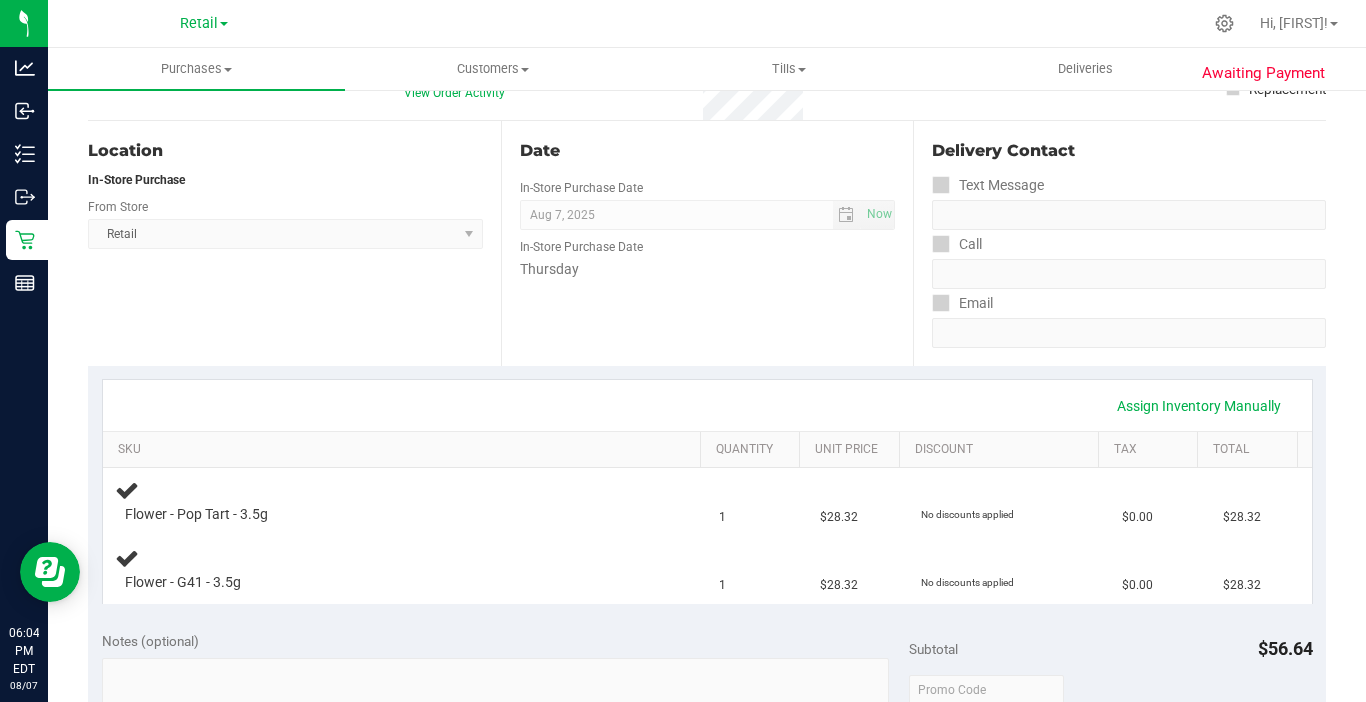 scroll, scrollTop: 200, scrollLeft: 0, axis: vertical 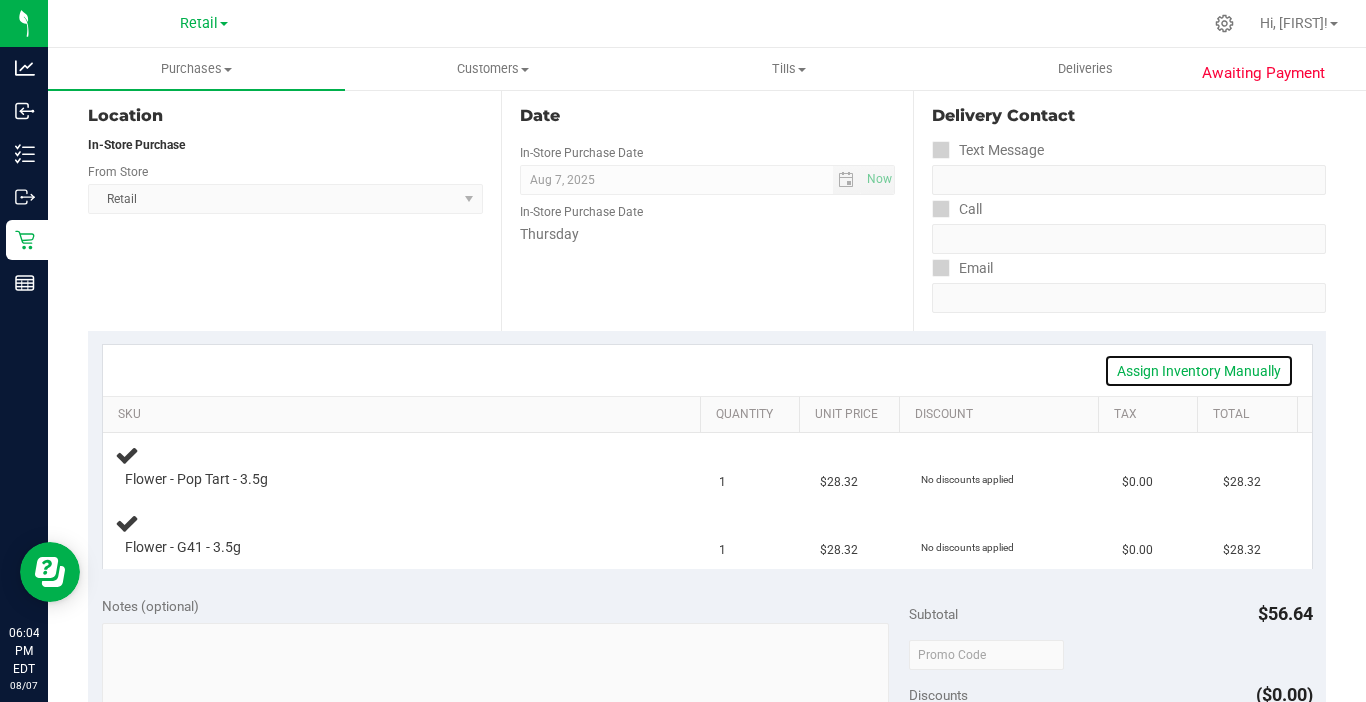 click on "Assign Inventory Manually" at bounding box center (1199, 371) 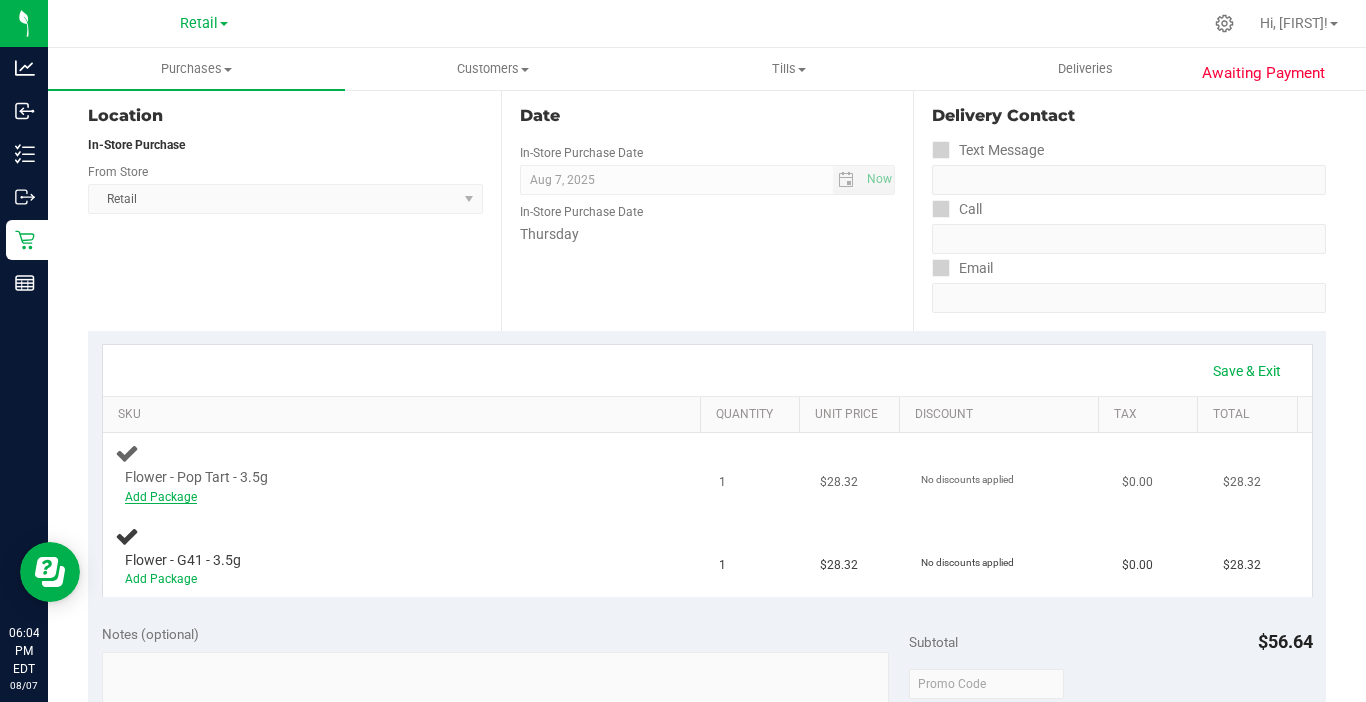 click on "Add Package" at bounding box center (161, 497) 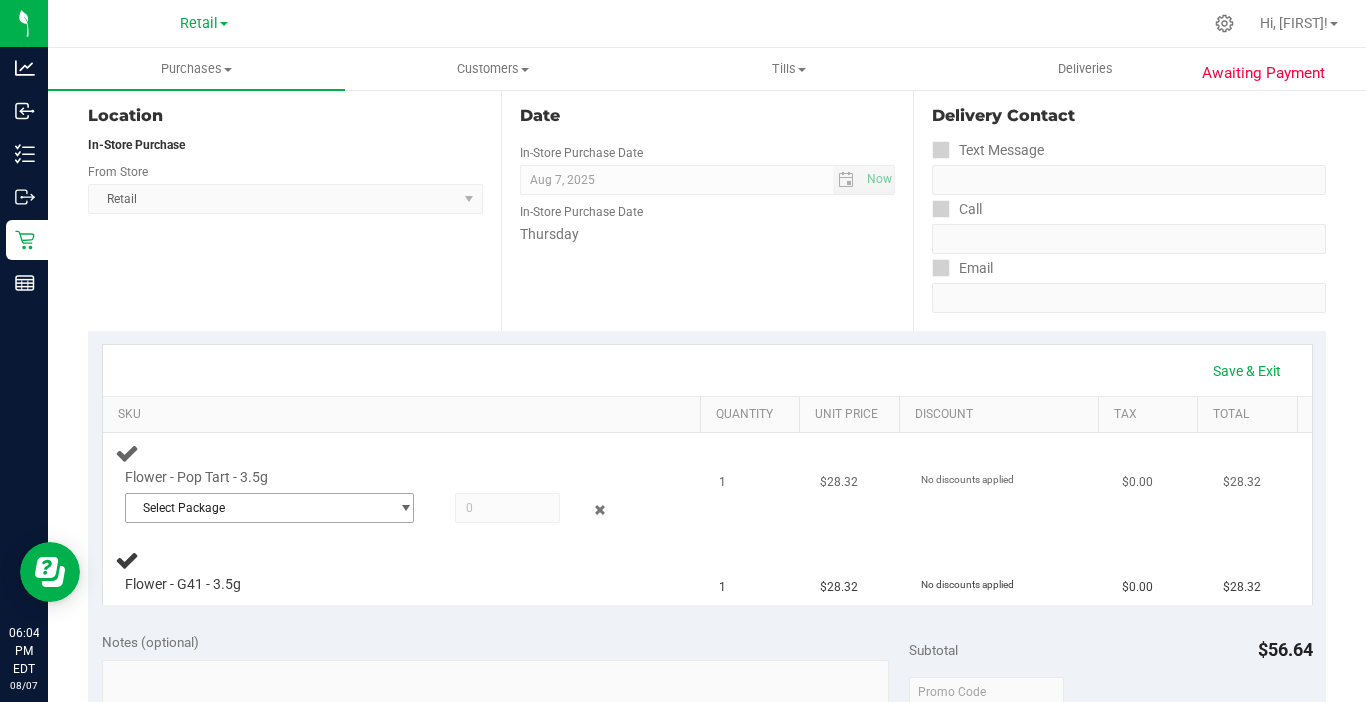 click on "Select Package" at bounding box center (257, 508) 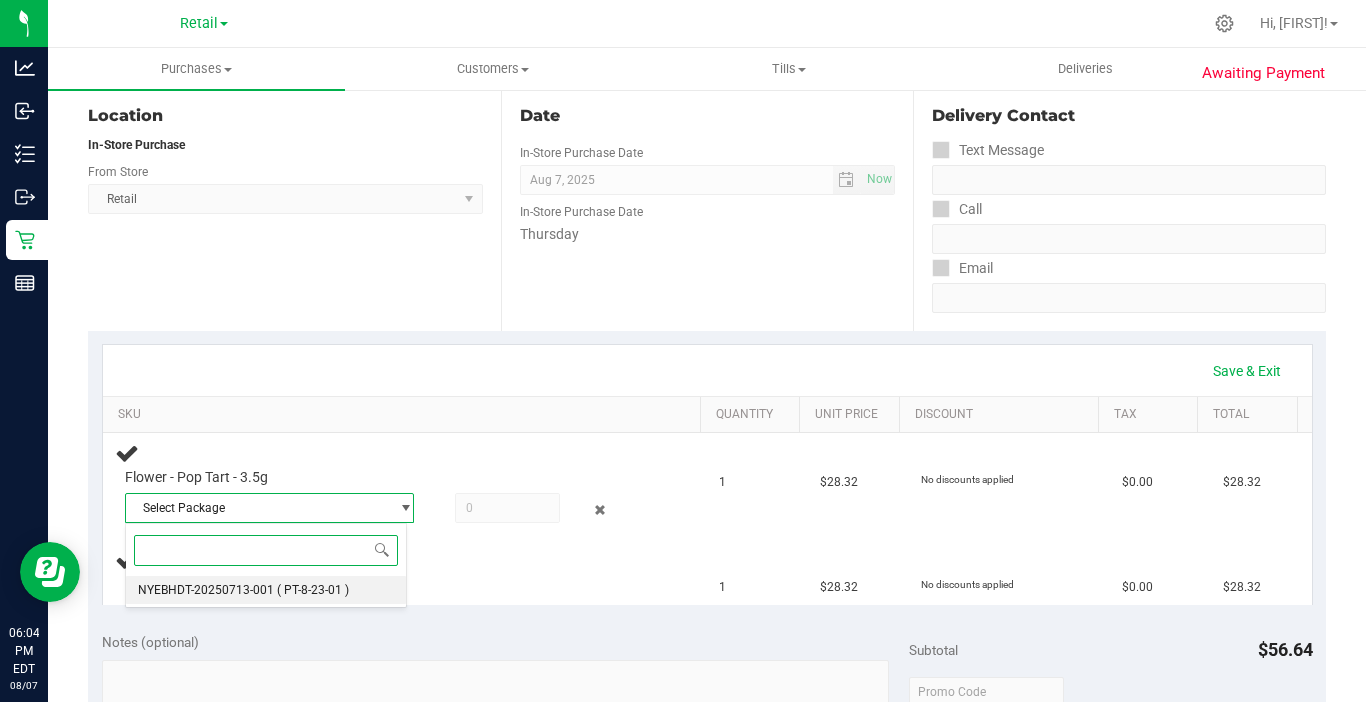 click on "NYEBHDT-20250713-001" at bounding box center [206, 590] 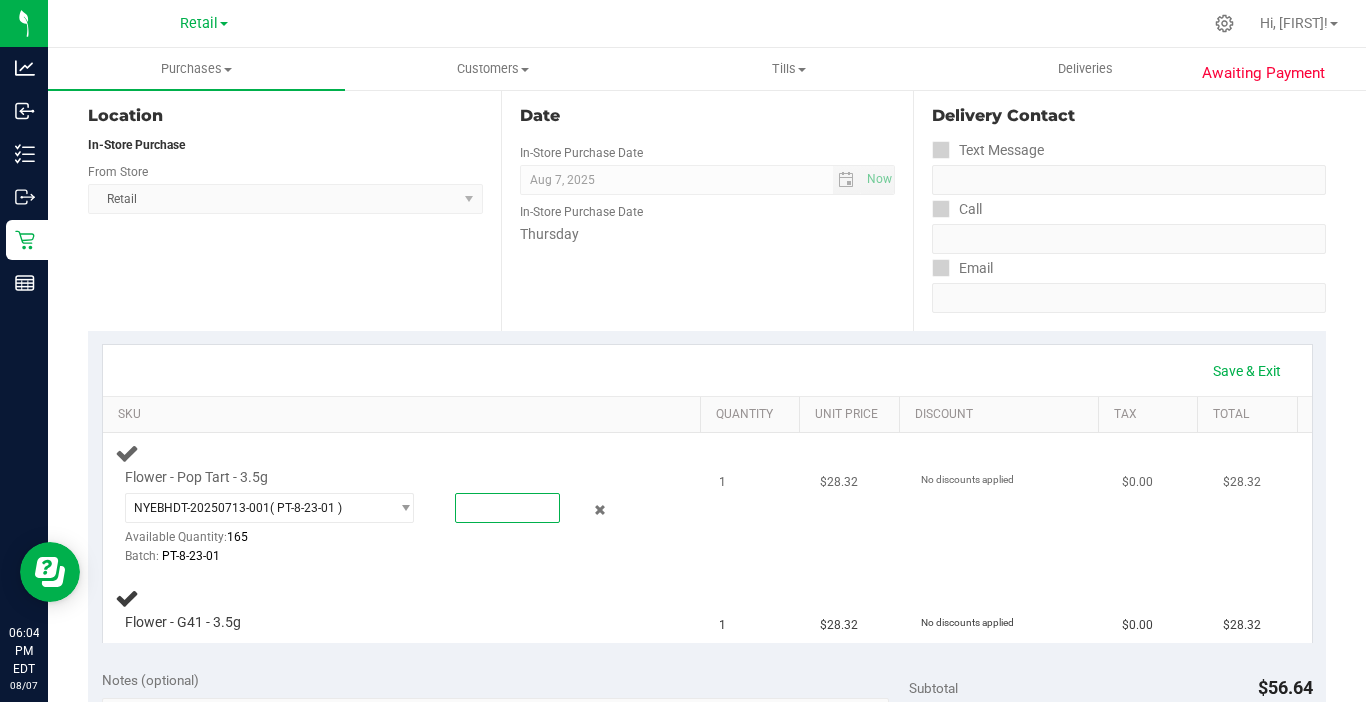 click at bounding box center [507, 508] 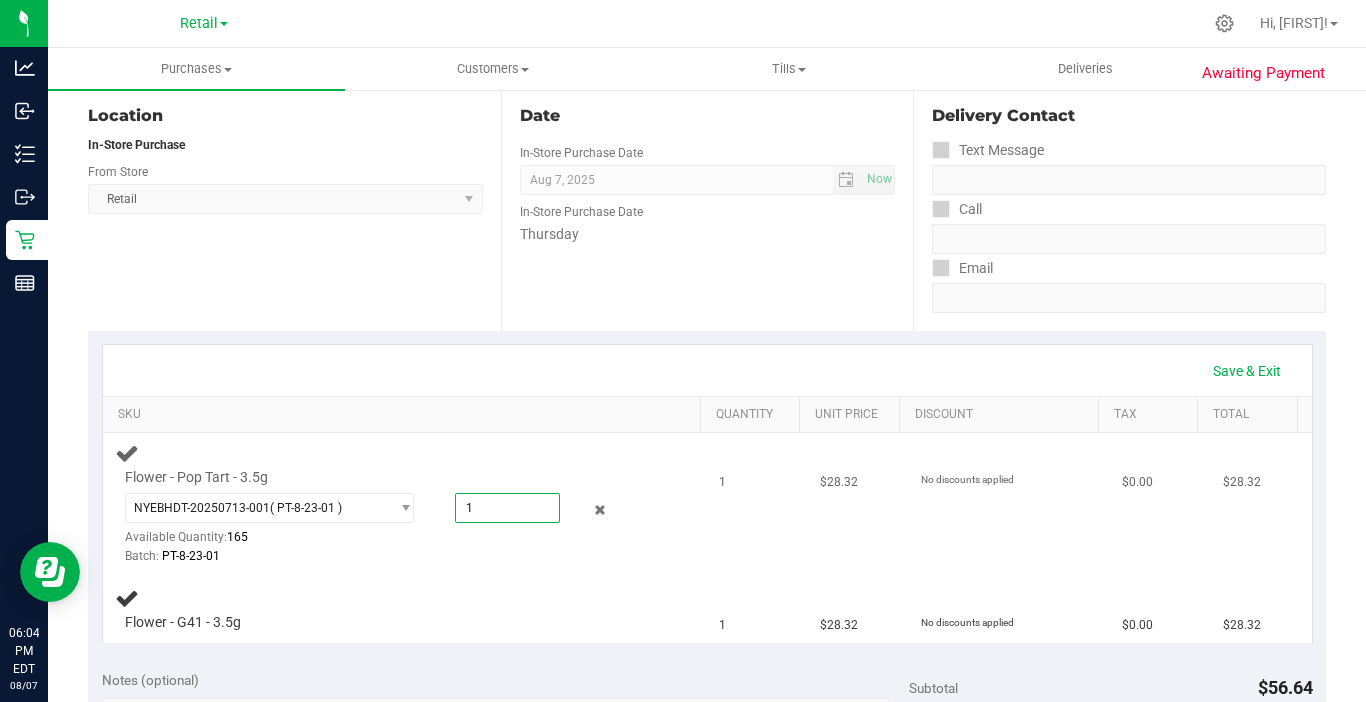 type on "1" 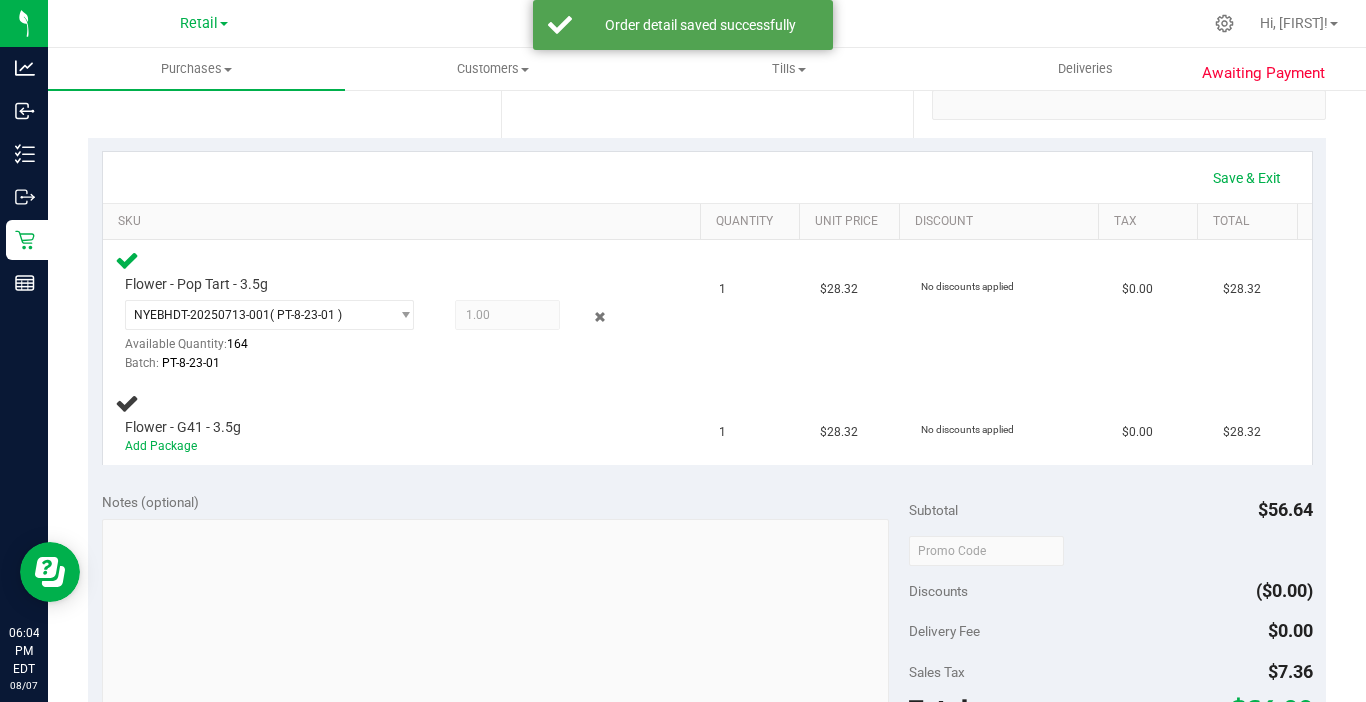 scroll, scrollTop: 500, scrollLeft: 0, axis: vertical 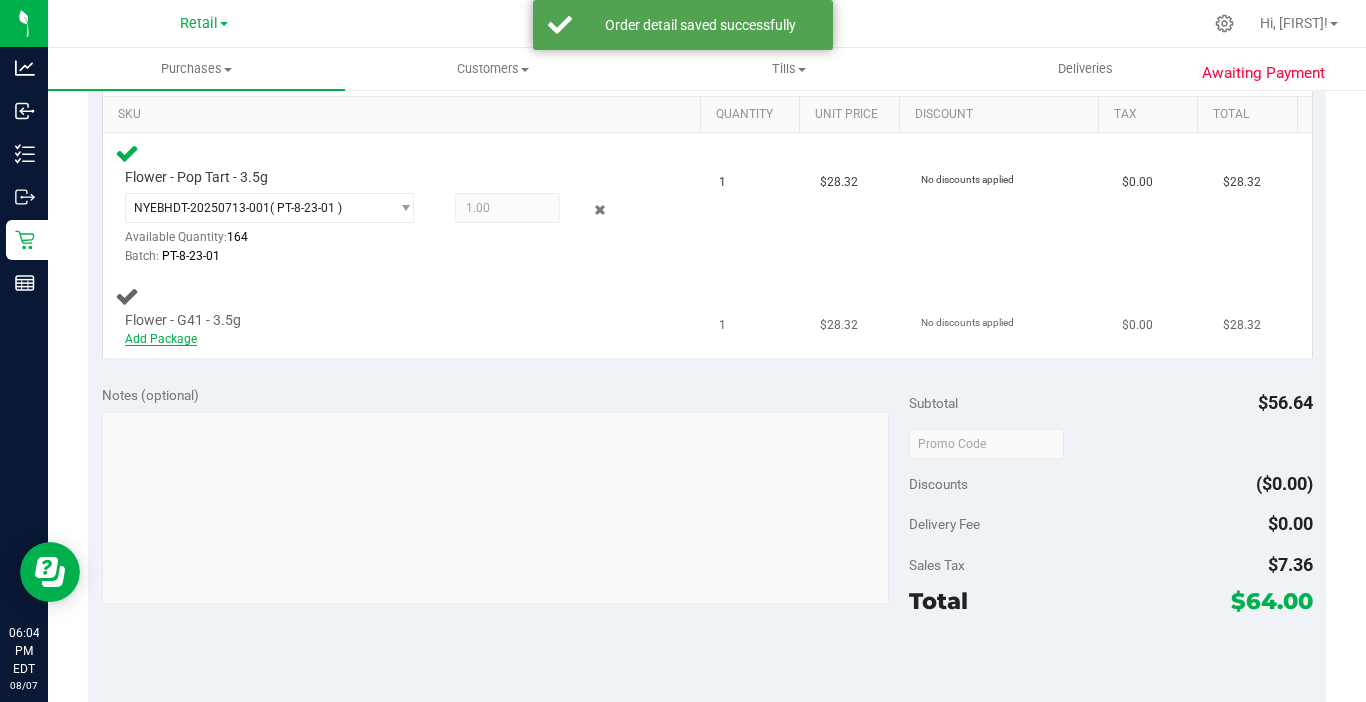 click on "Add Package" at bounding box center [161, 339] 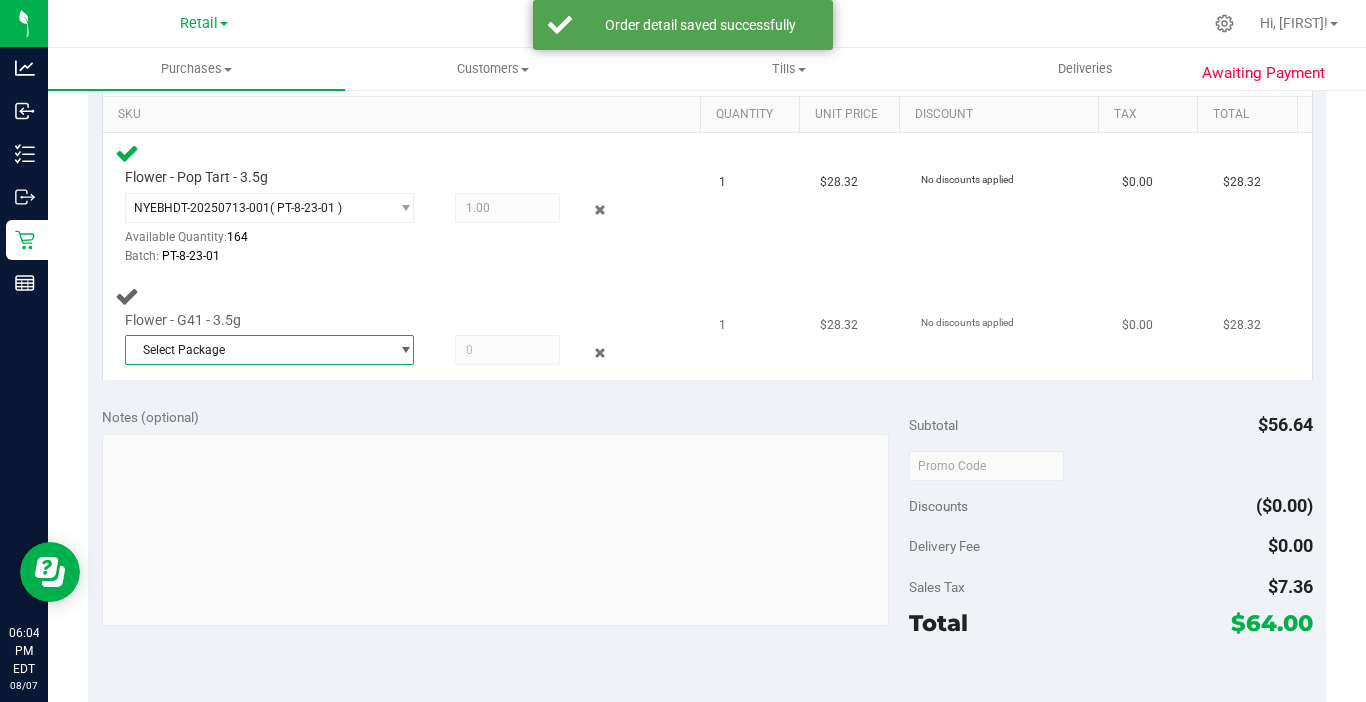 click on "Select Package" at bounding box center (257, 350) 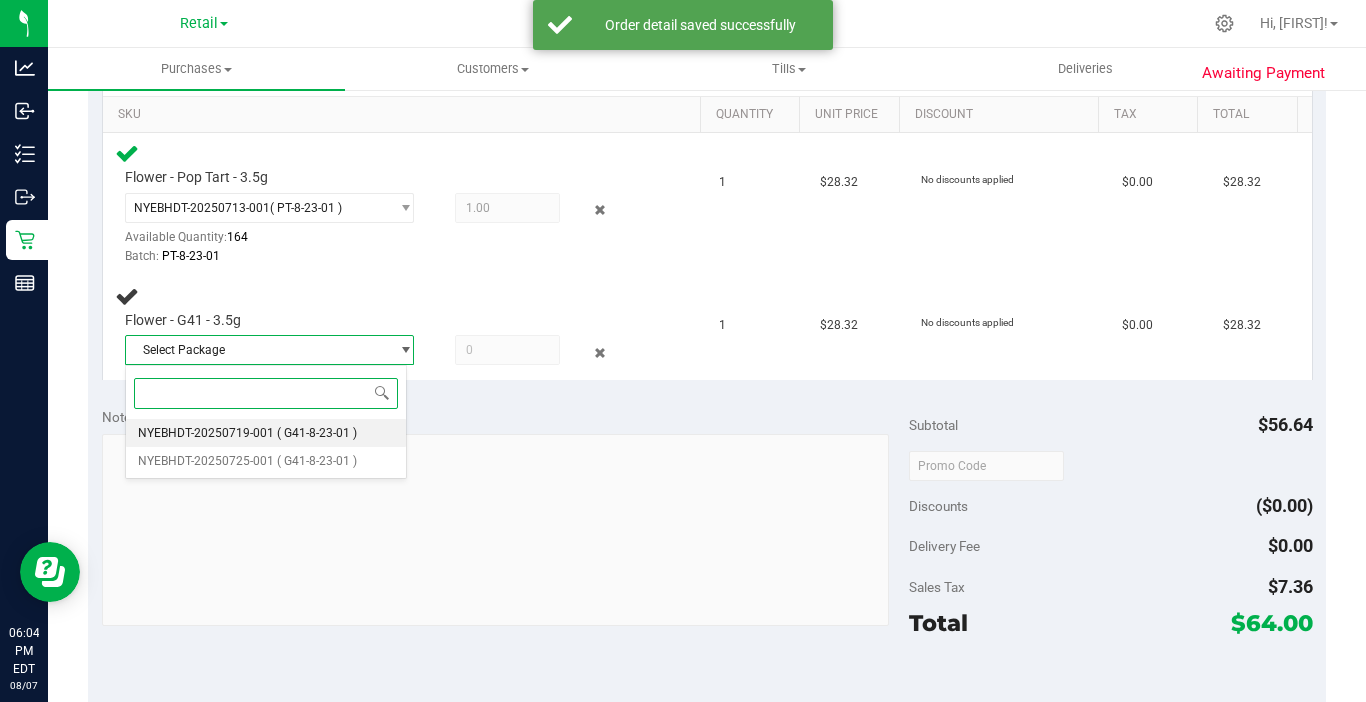 drag, startPoint x: 183, startPoint y: 422, endPoint x: 208, endPoint y: 425, distance: 25.179358 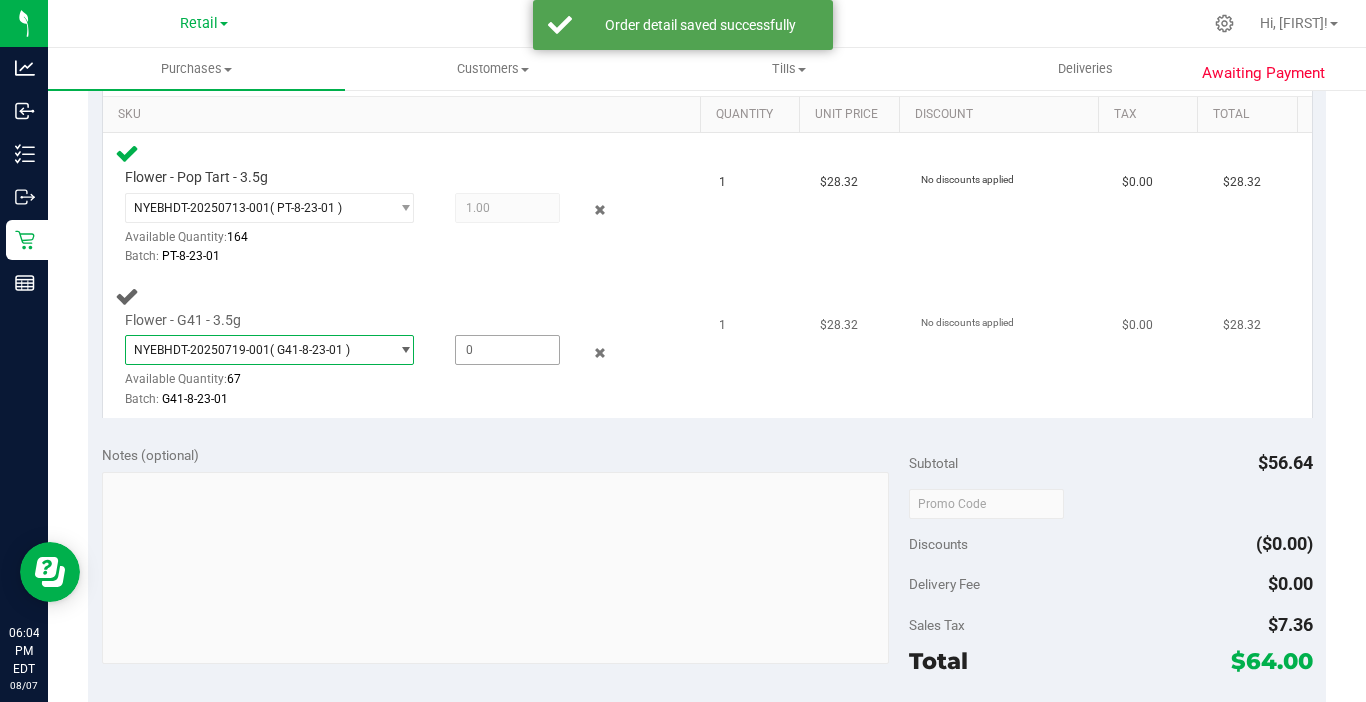 click at bounding box center [507, 350] 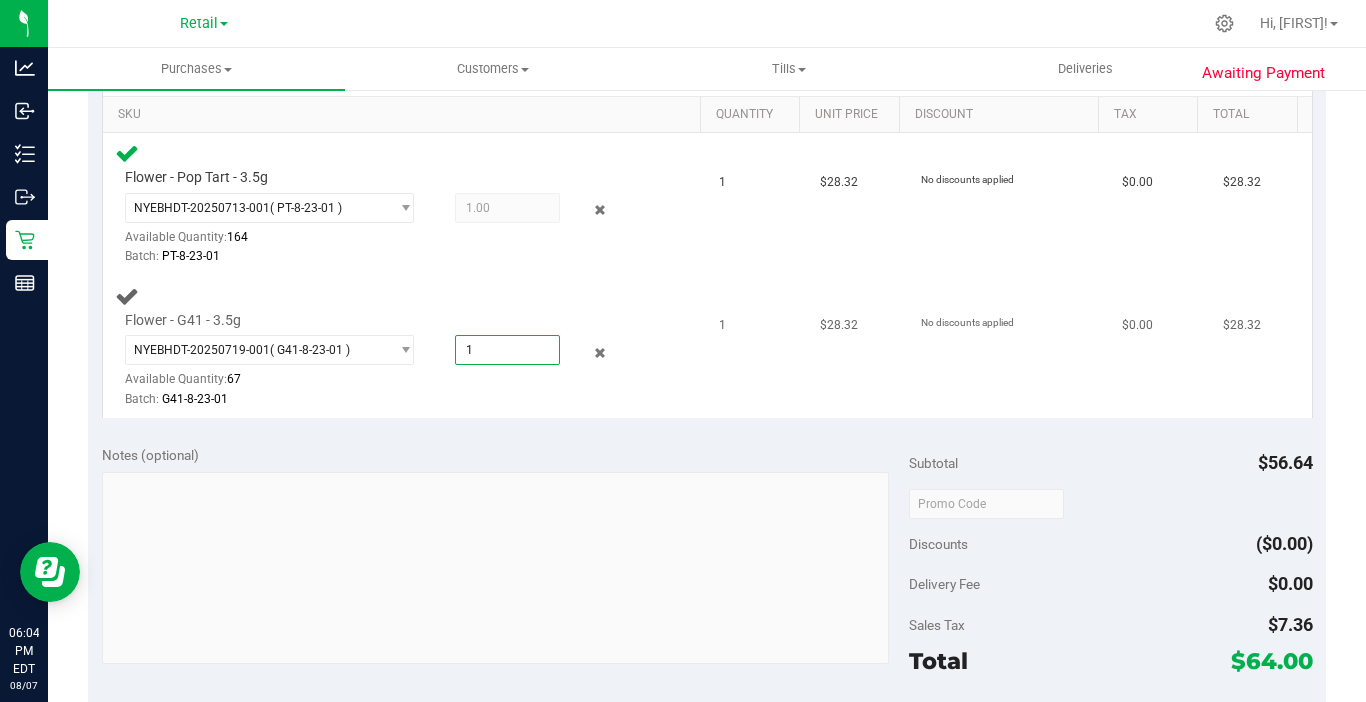 type on "1" 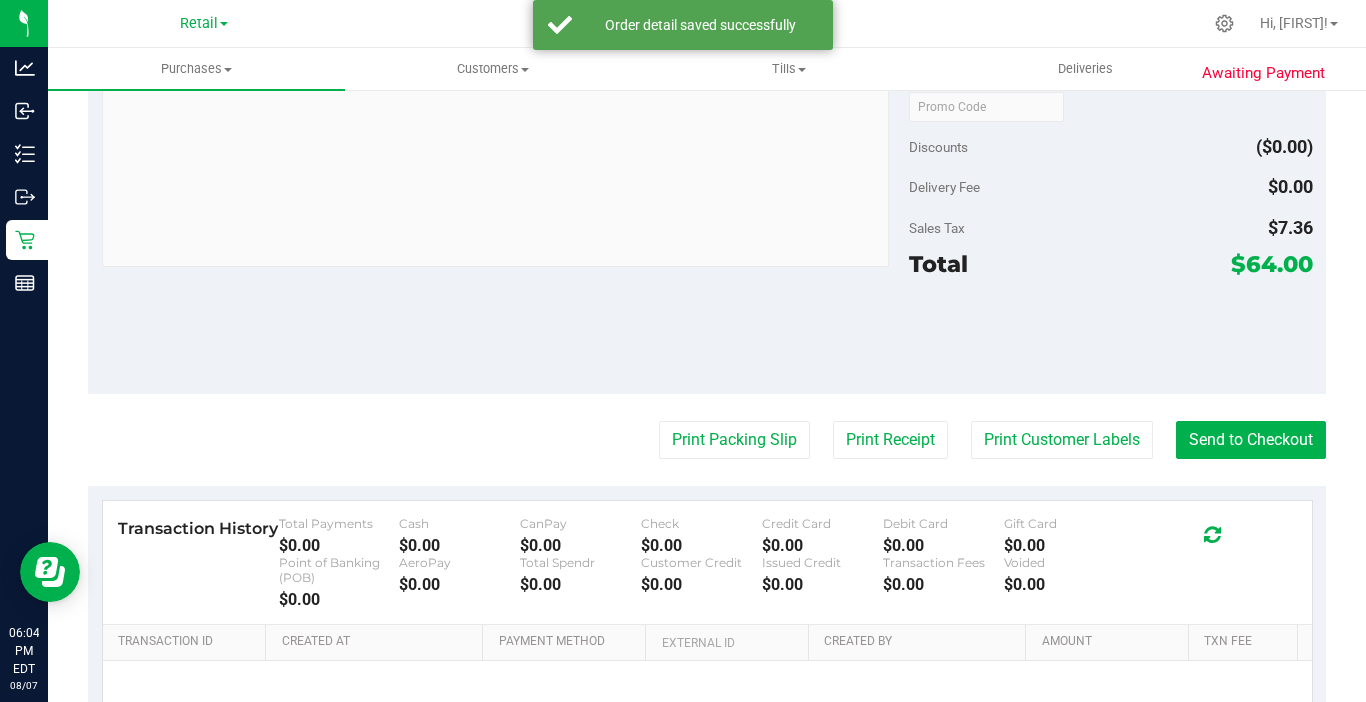 scroll, scrollTop: 900, scrollLeft: 0, axis: vertical 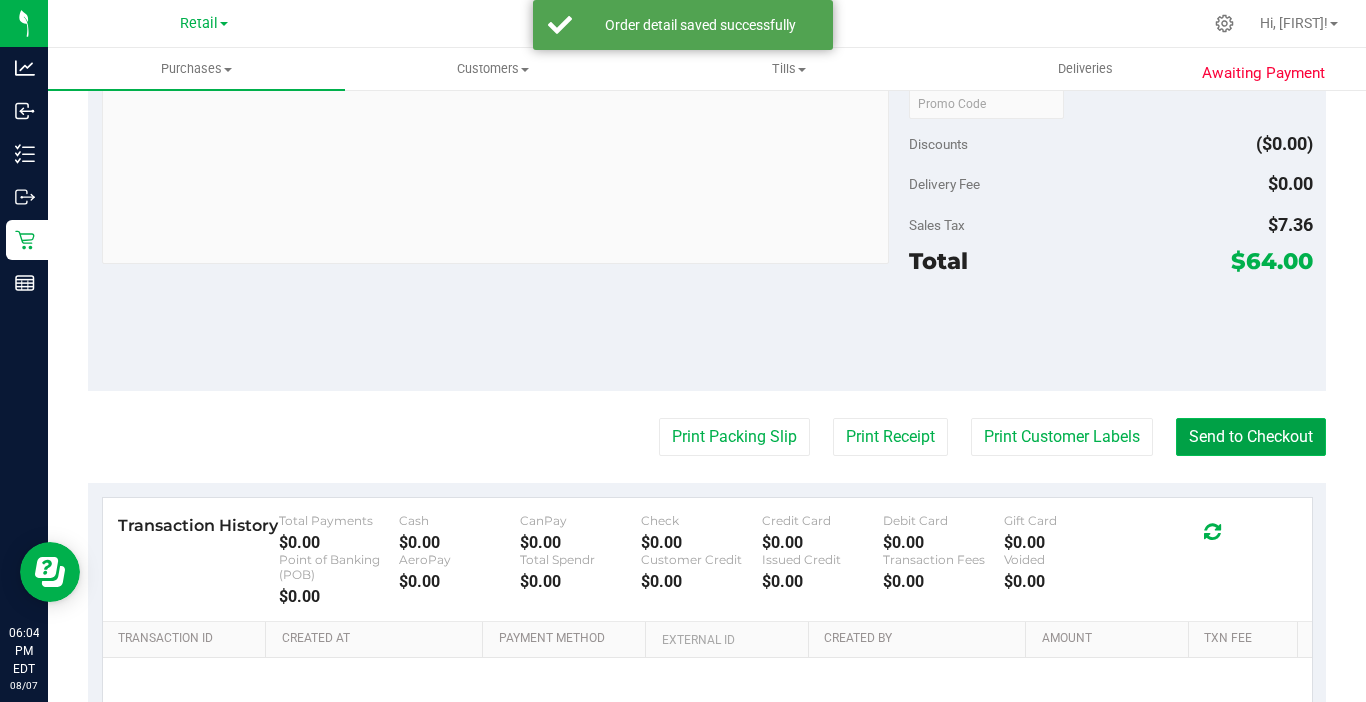 click on "Send to Checkout" at bounding box center [1251, 437] 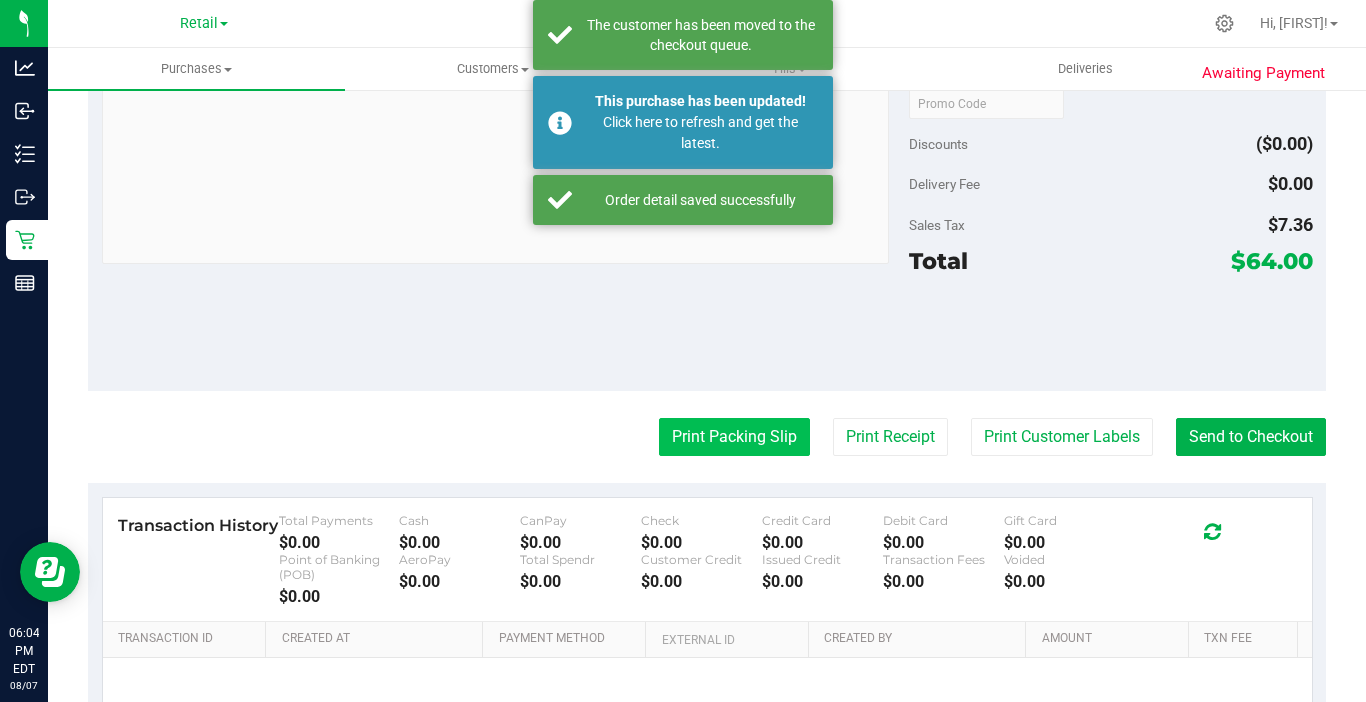 click on "Print Packing Slip" at bounding box center (734, 437) 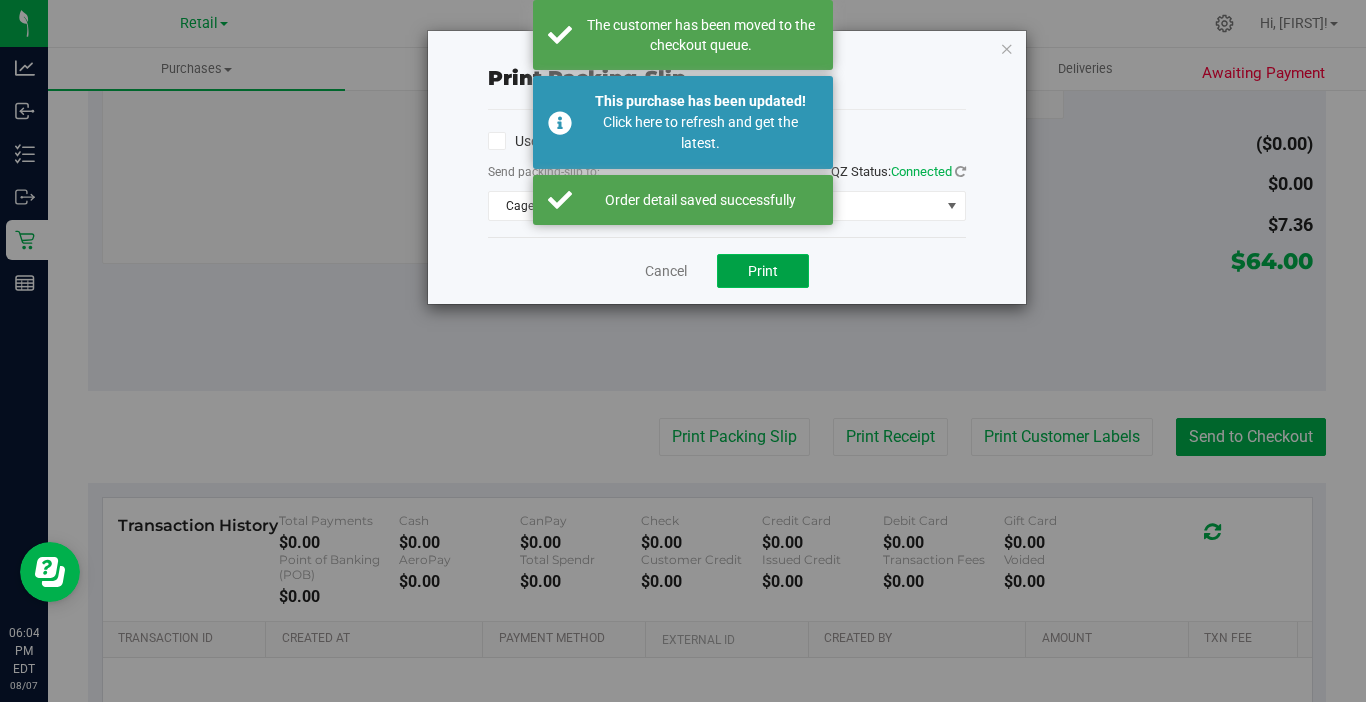 click on "Print" at bounding box center [763, 271] 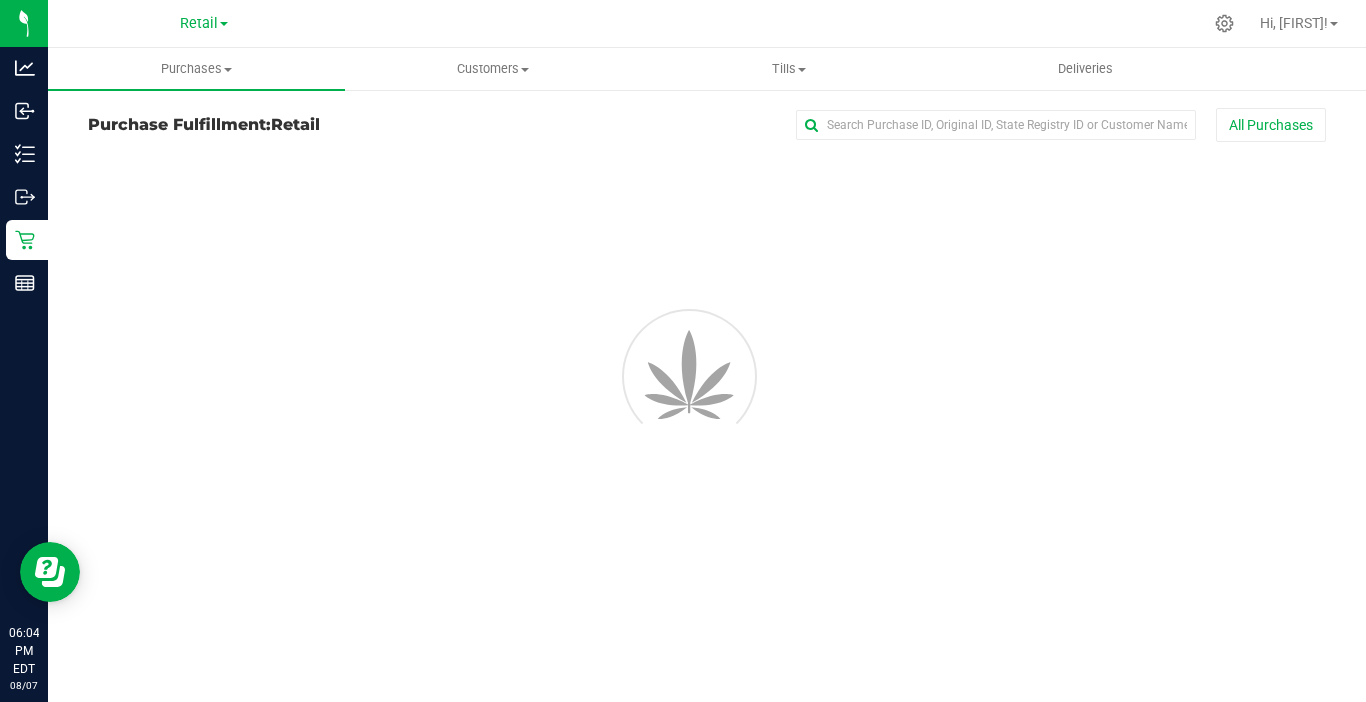 scroll, scrollTop: 0, scrollLeft: 0, axis: both 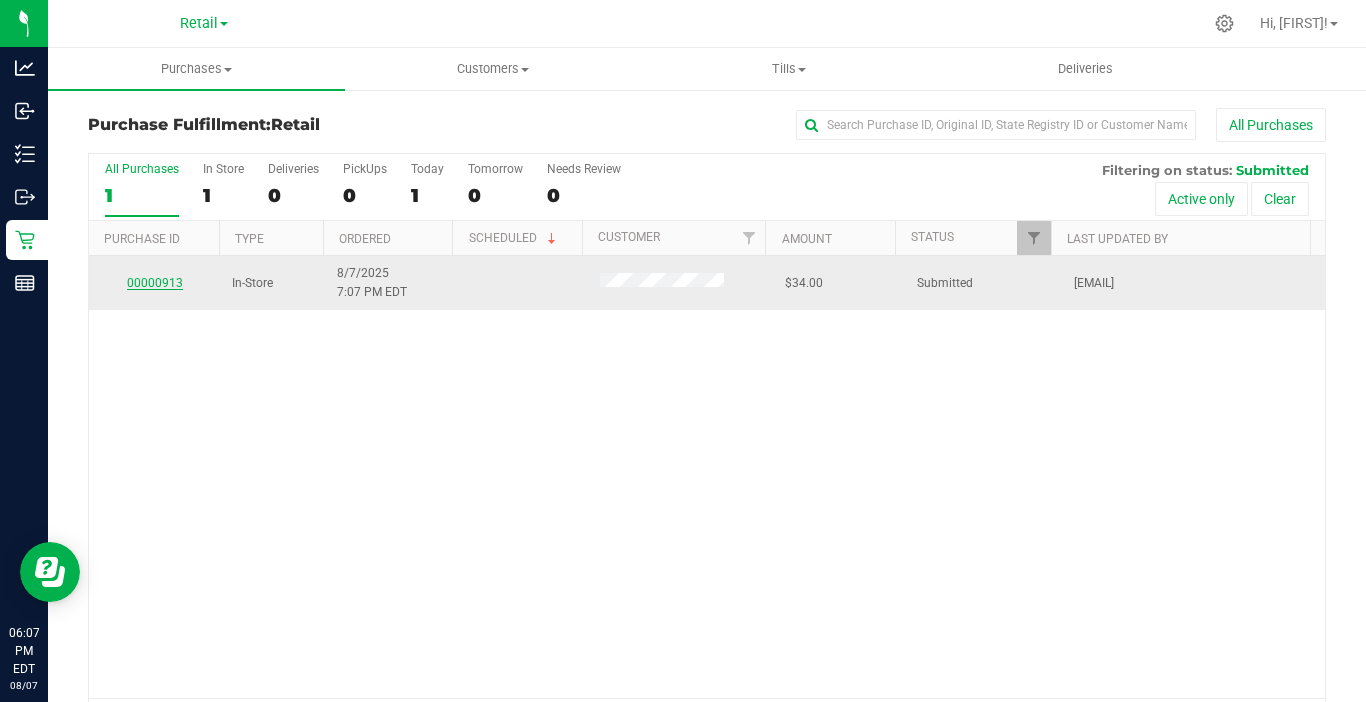 click on "00000913" at bounding box center [155, 283] 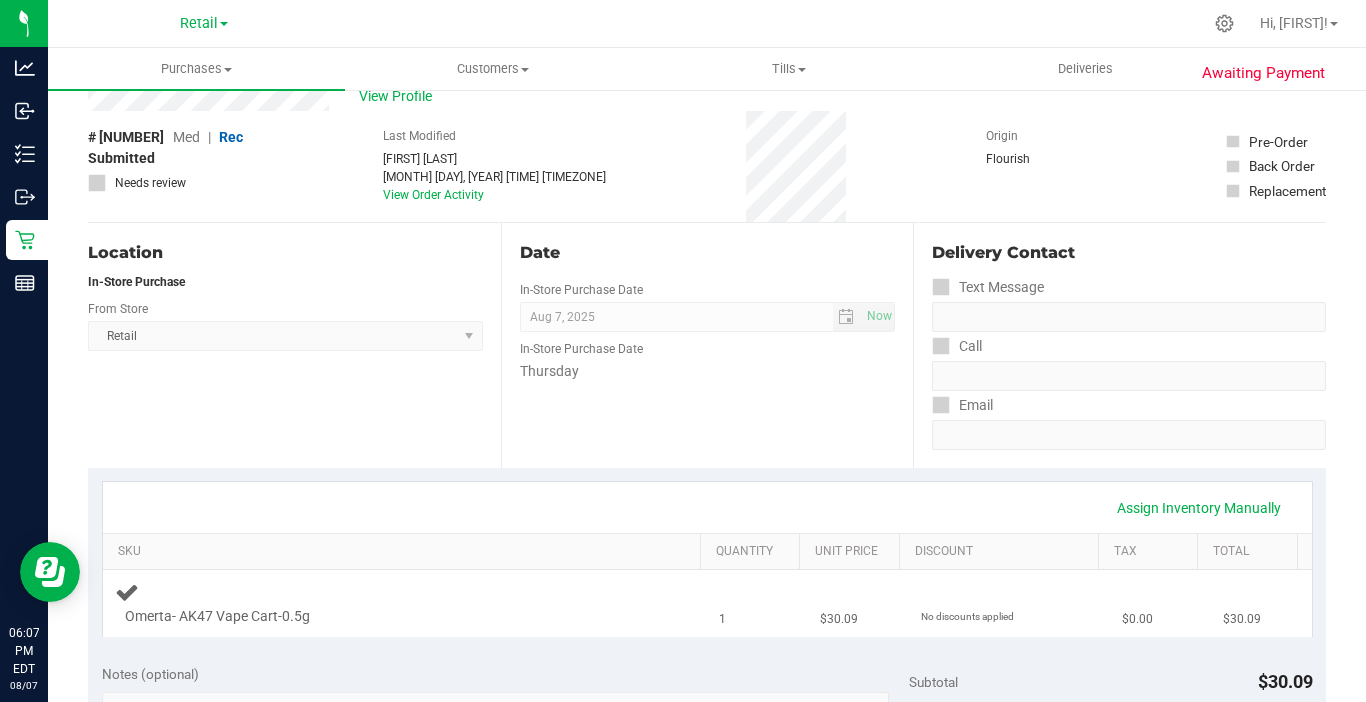 scroll, scrollTop: 200, scrollLeft: 0, axis: vertical 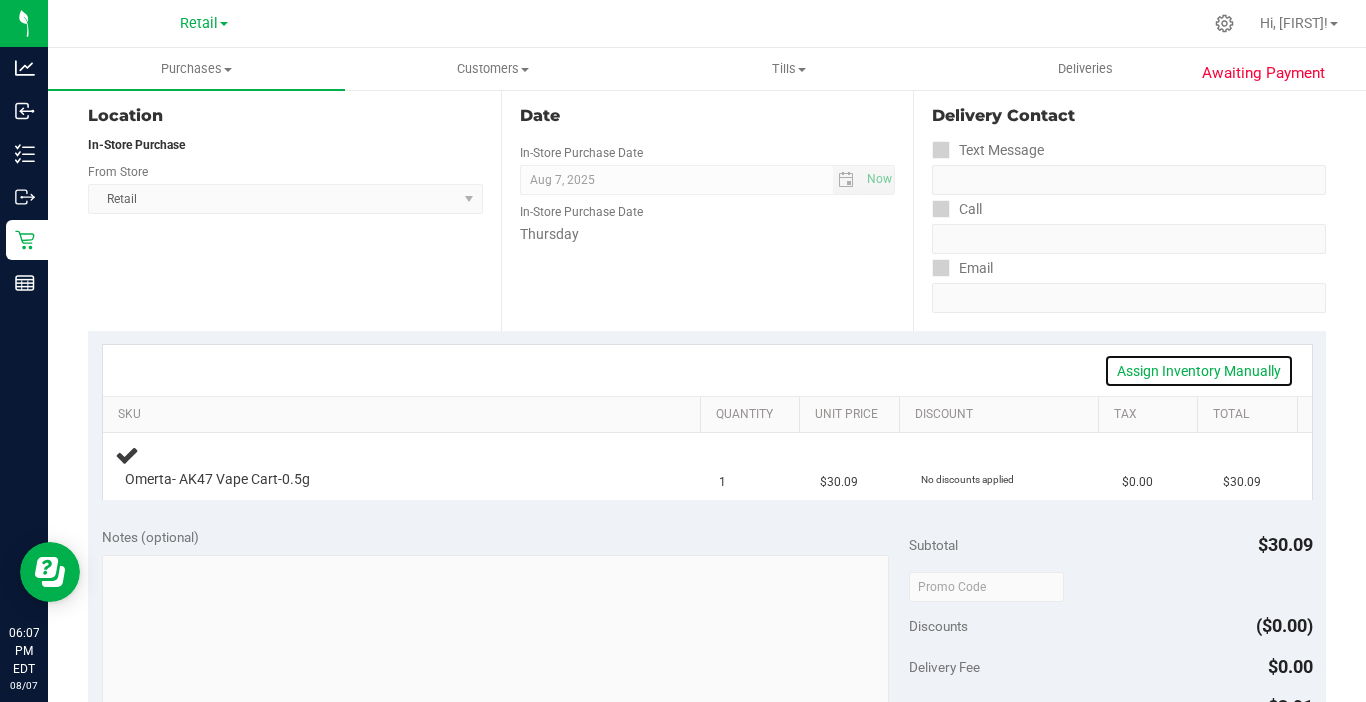 click on "Assign Inventory Manually" at bounding box center [1199, 371] 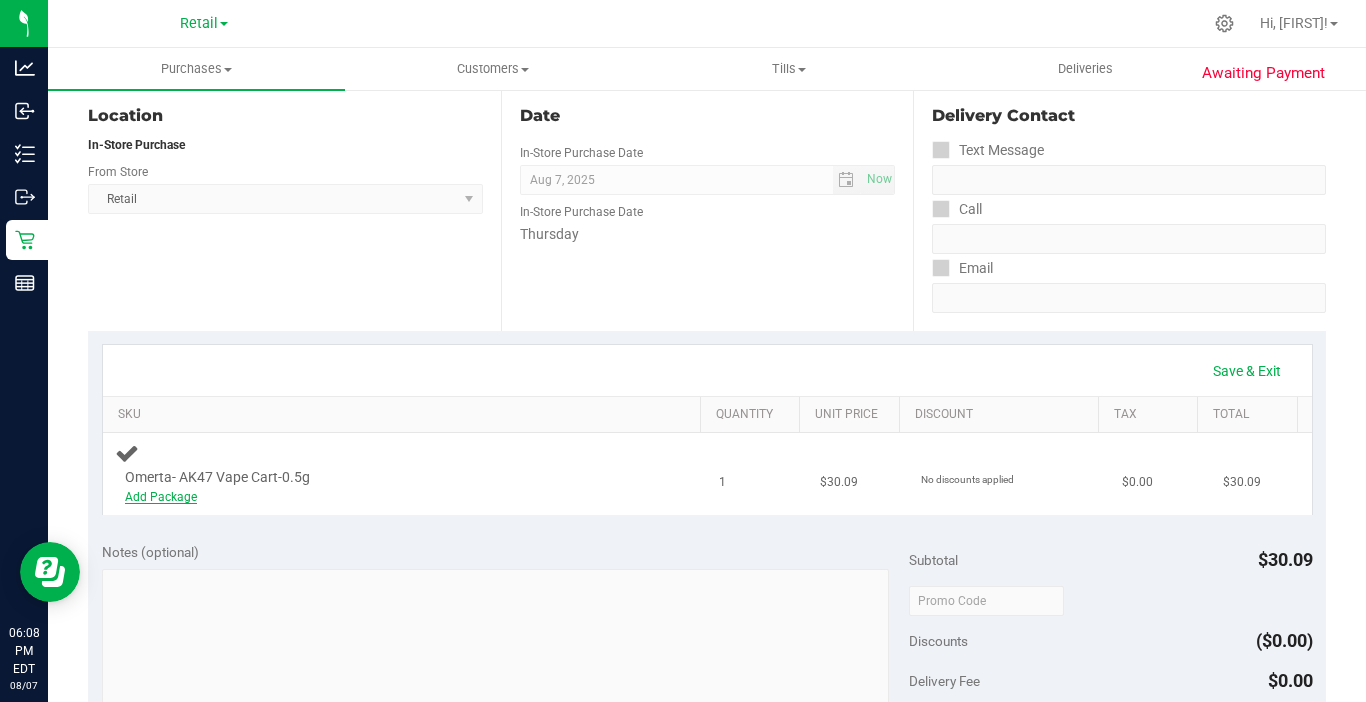 click on "Add Package" at bounding box center [161, 497] 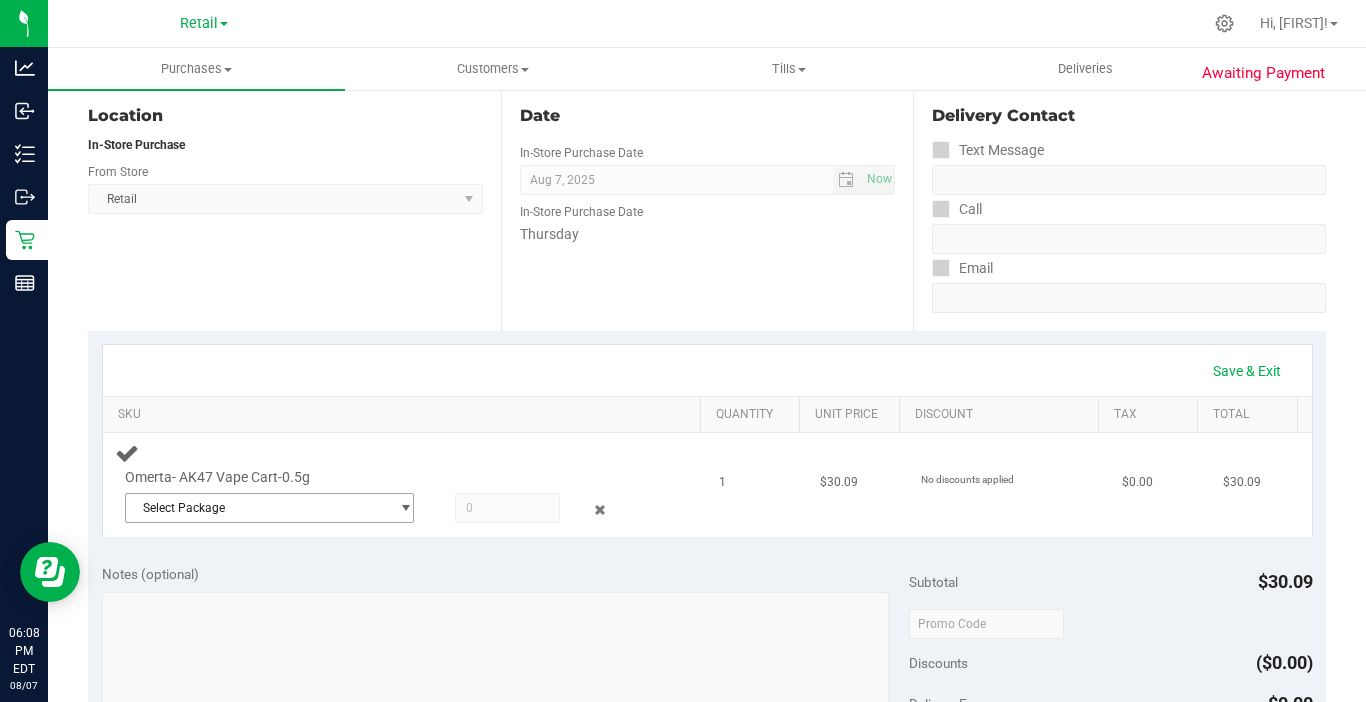 click on "Select Package" at bounding box center (257, 508) 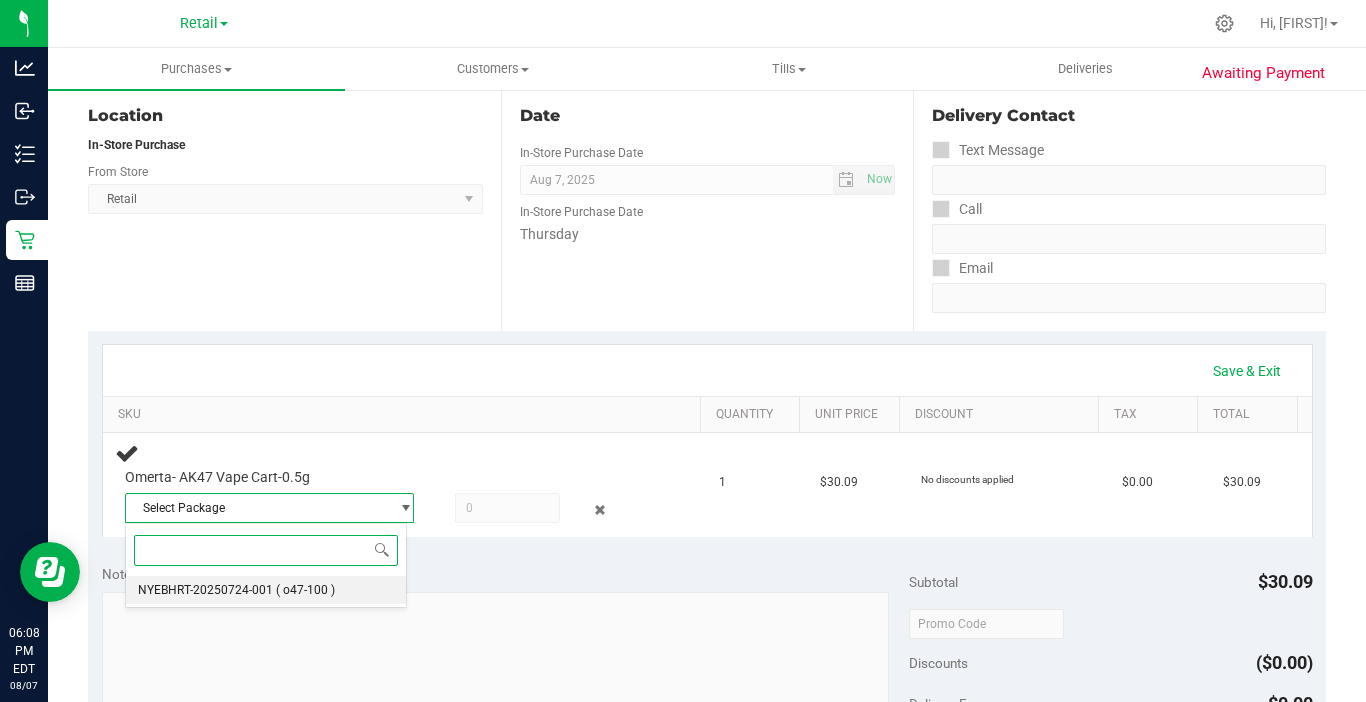 click on "NYEBHRT-20250724-001" at bounding box center [205, 590] 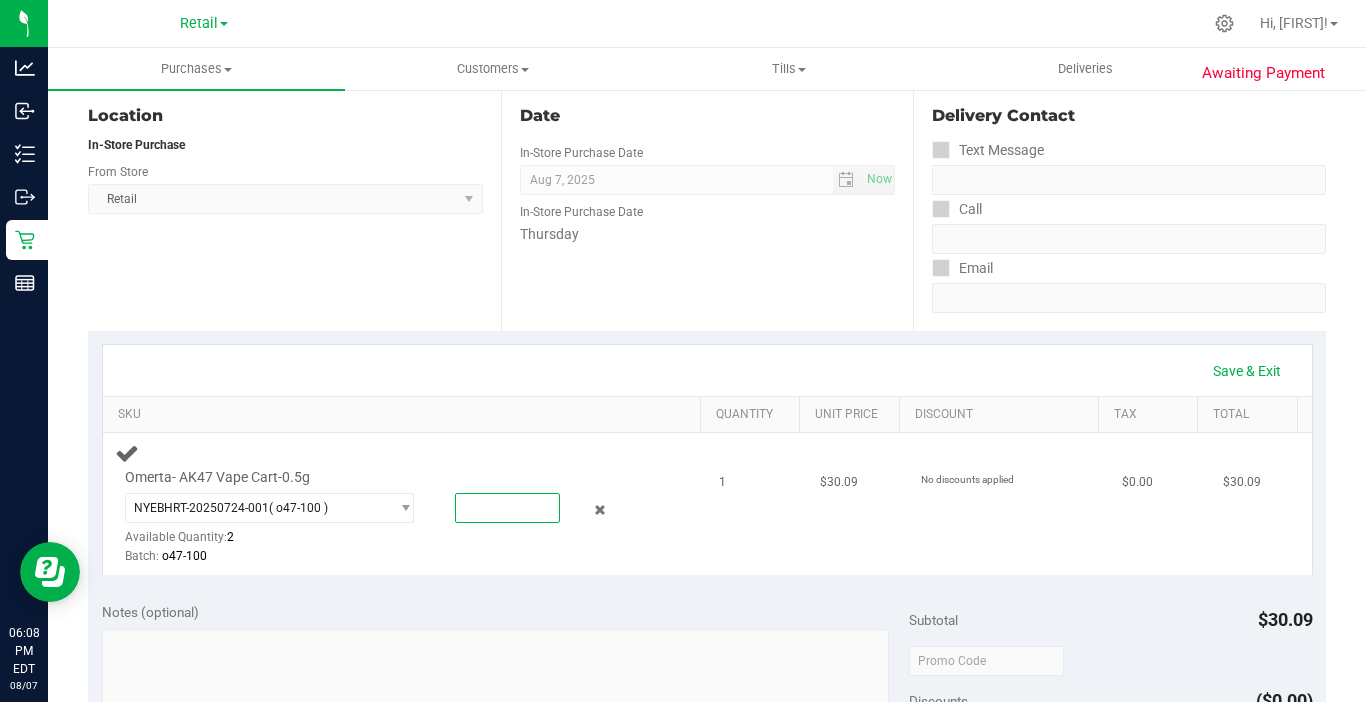 drag, startPoint x: 479, startPoint y: 517, endPoint x: 493, endPoint y: 512, distance: 14.866069 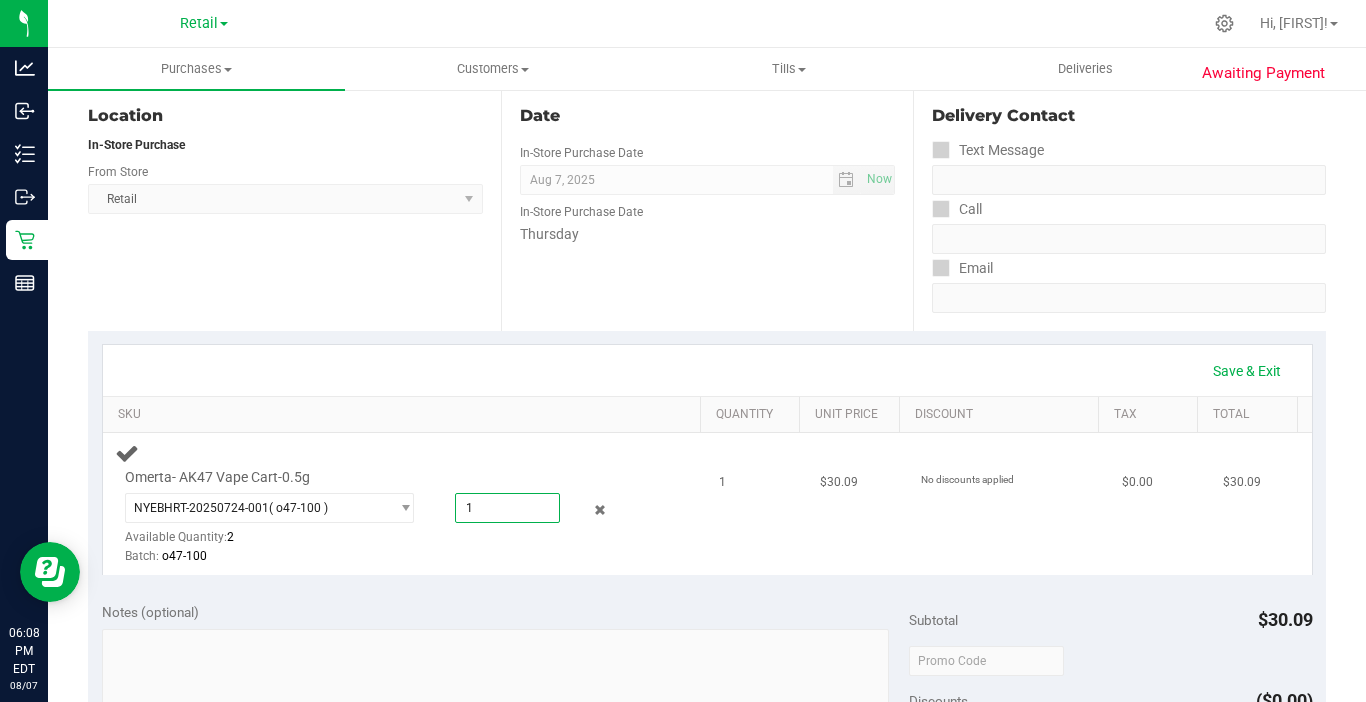 type on "1" 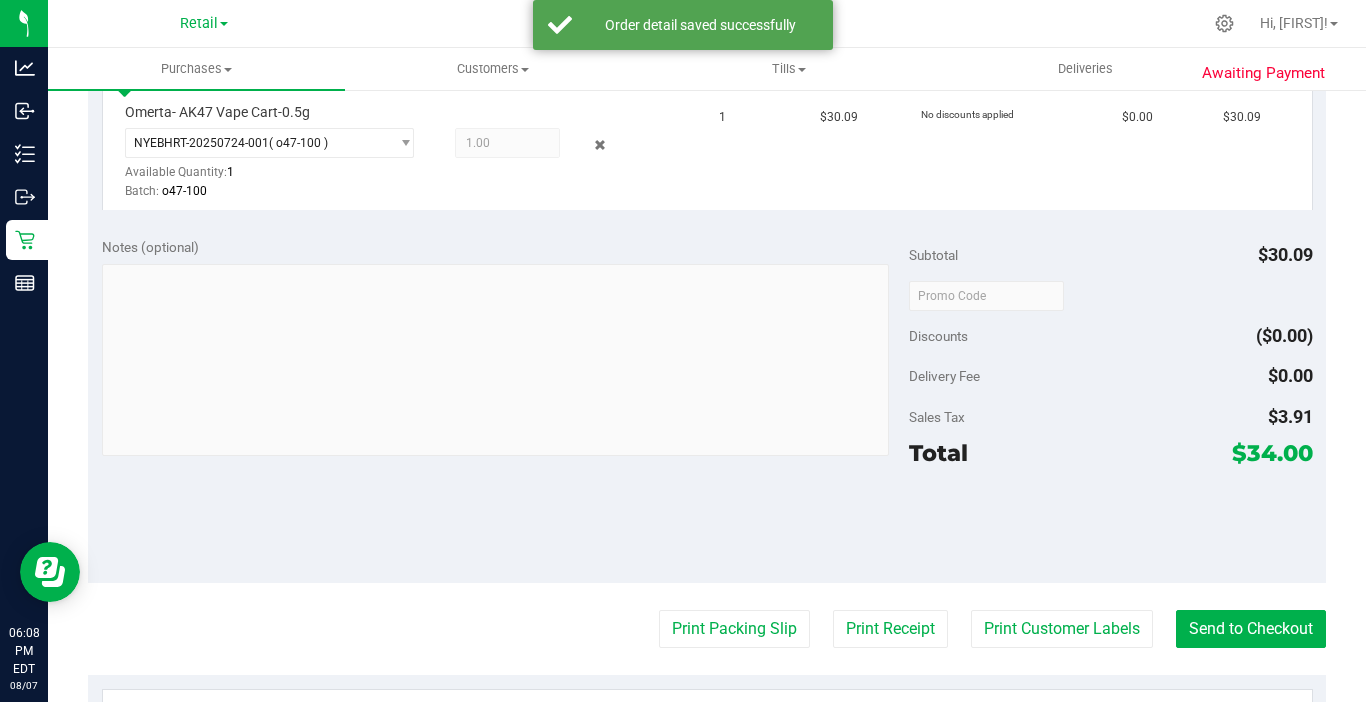 scroll, scrollTop: 600, scrollLeft: 0, axis: vertical 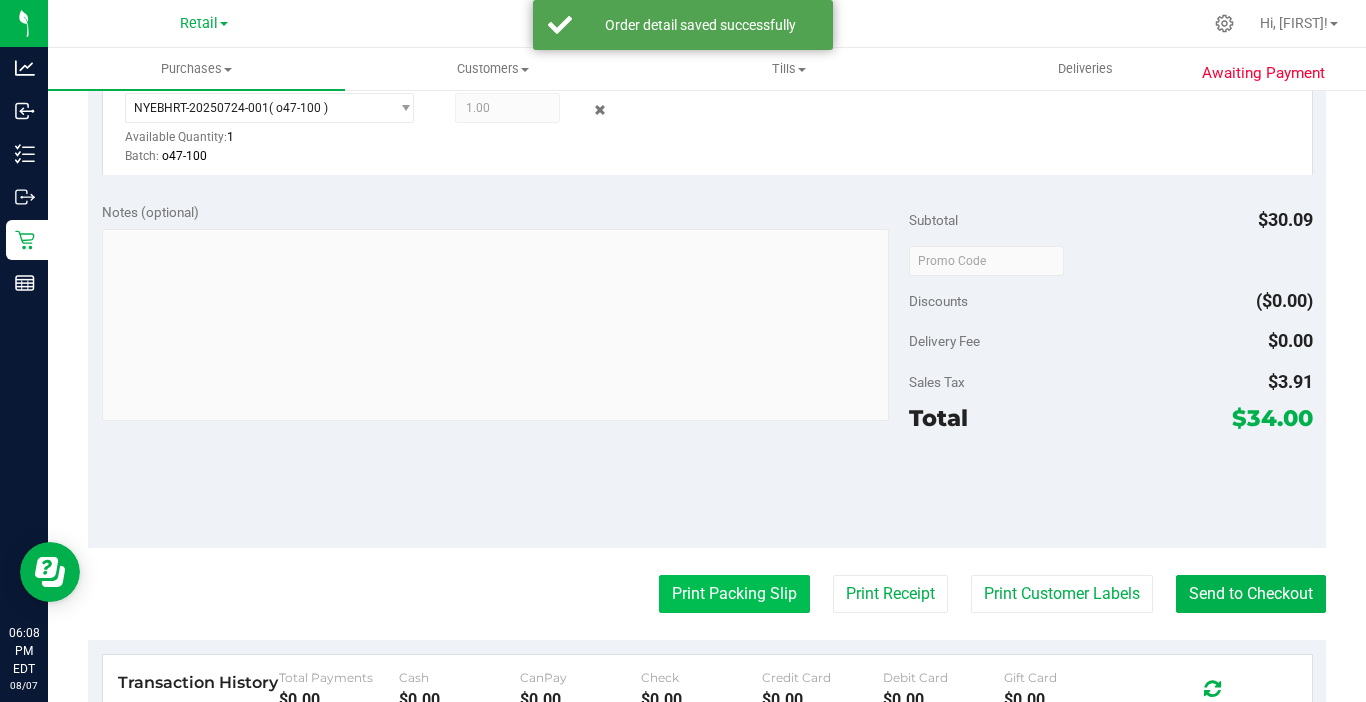 click on "Print Packing Slip" at bounding box center (734, 594) 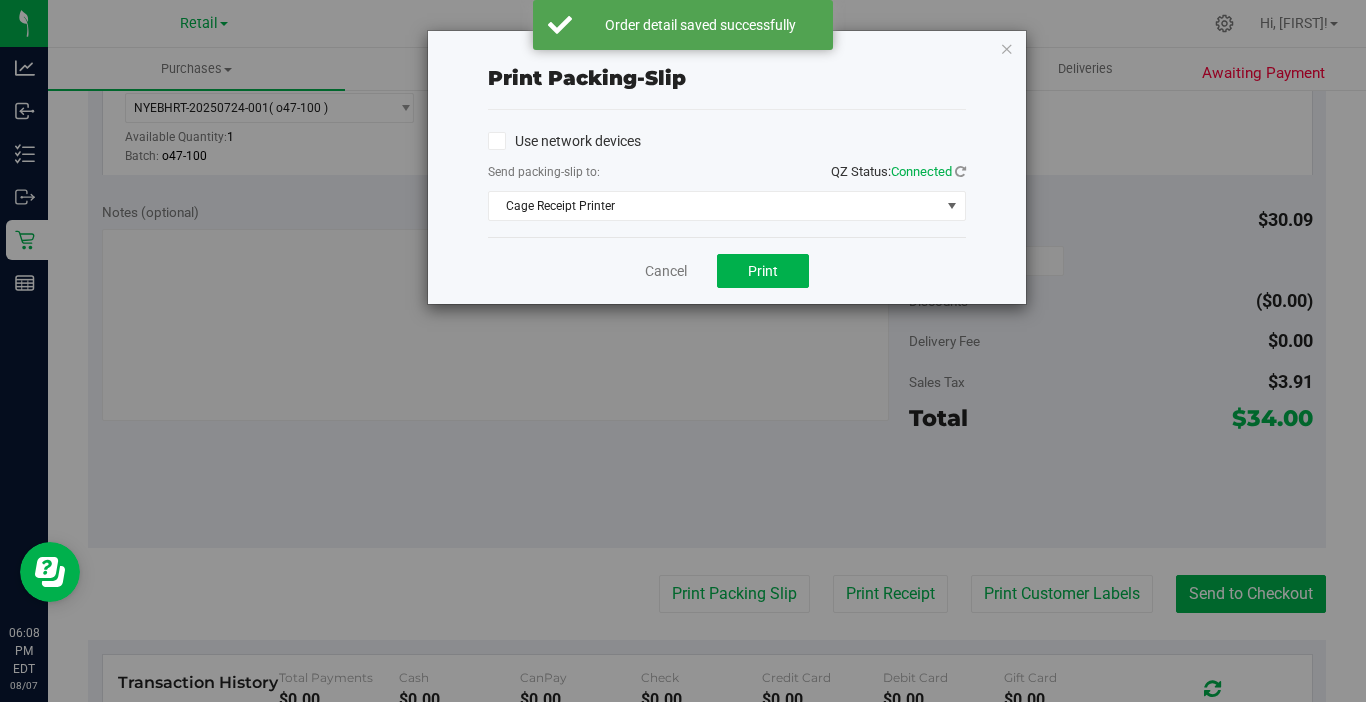 click on "Cancel
Print" at bounding box center (727, 270) 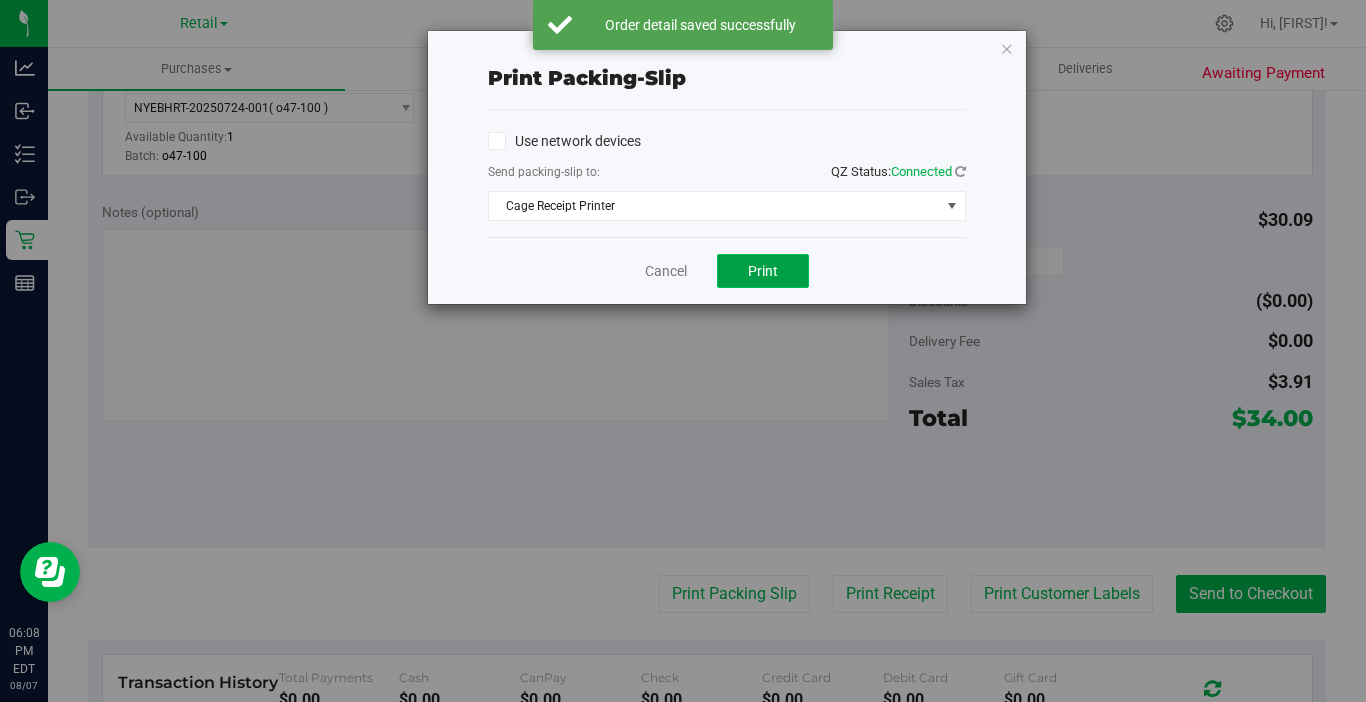click on "Print" at bounding box center [763, 271] 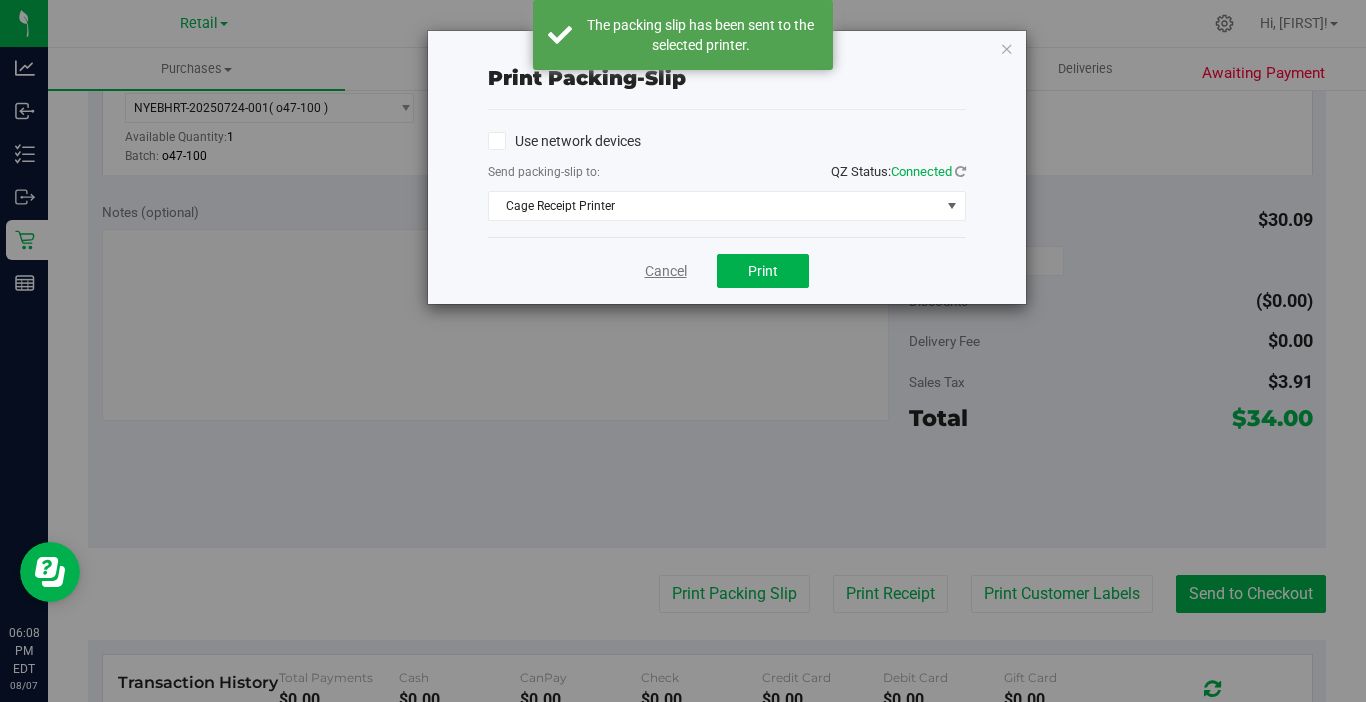 click on "Cancel
Print" at bounding box center (727, 270) 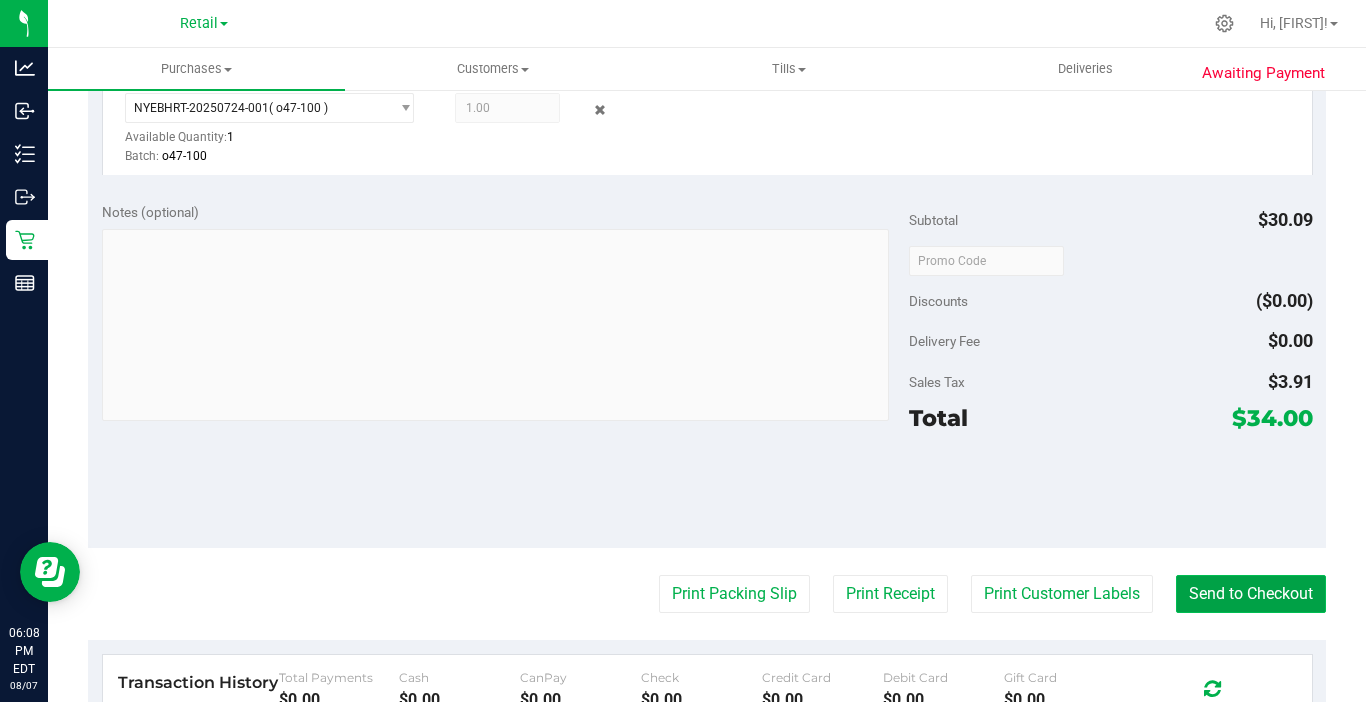 click on "Send to Checkout" at bounding box center [1251, 594] 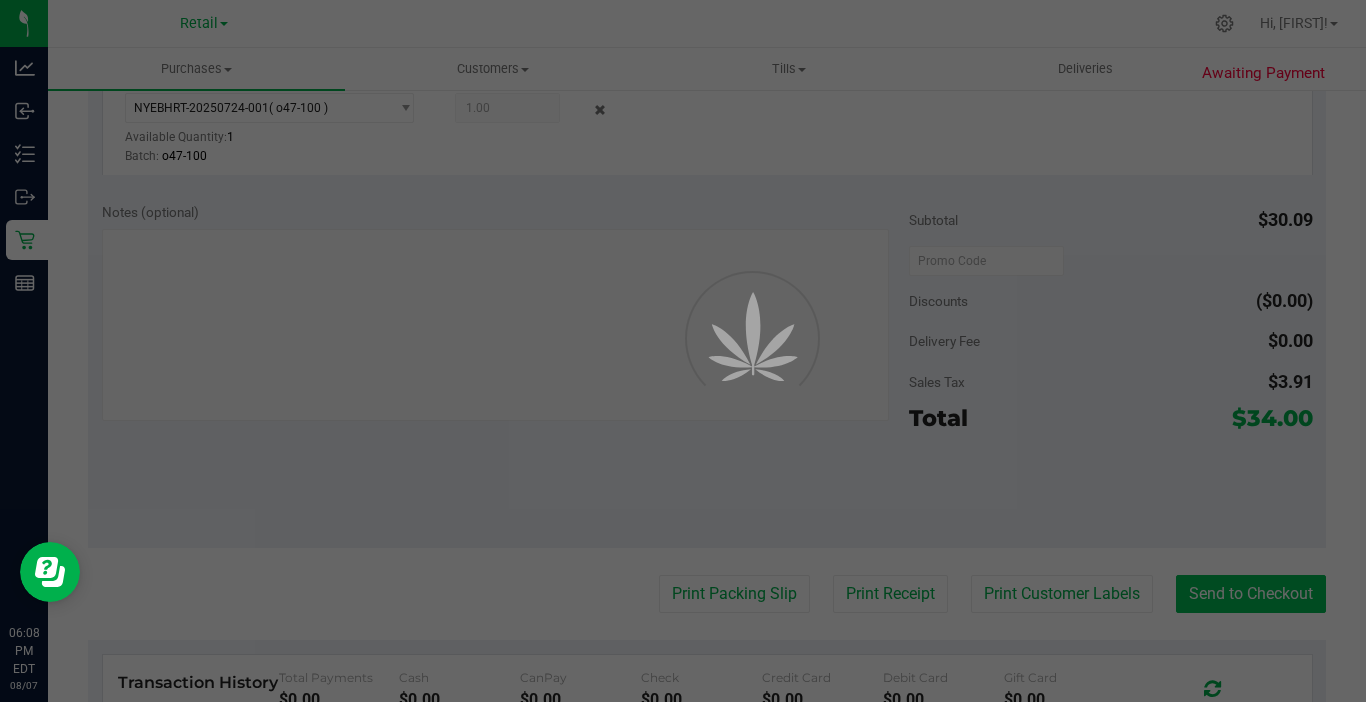 scroll, scrollTop: 0, scrollLeft: 0, axis: both 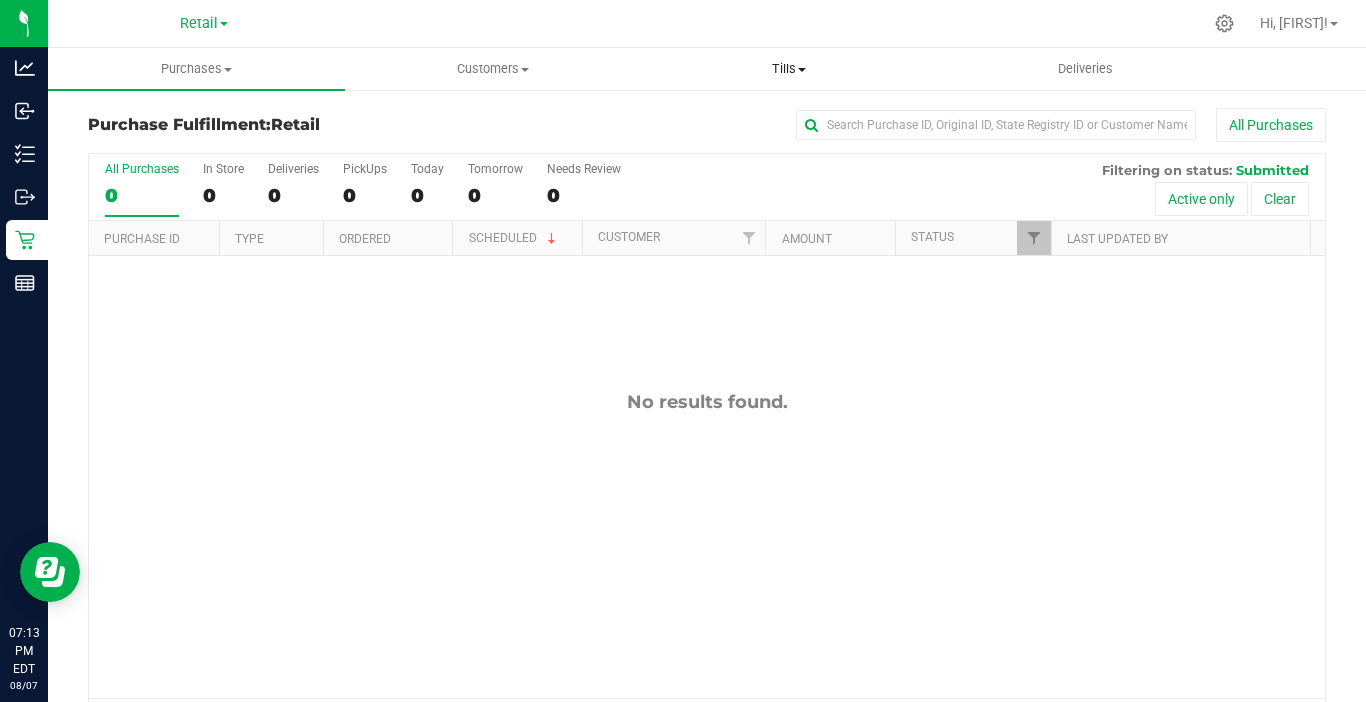 click on "Tills" at bounding box center (789, 69) 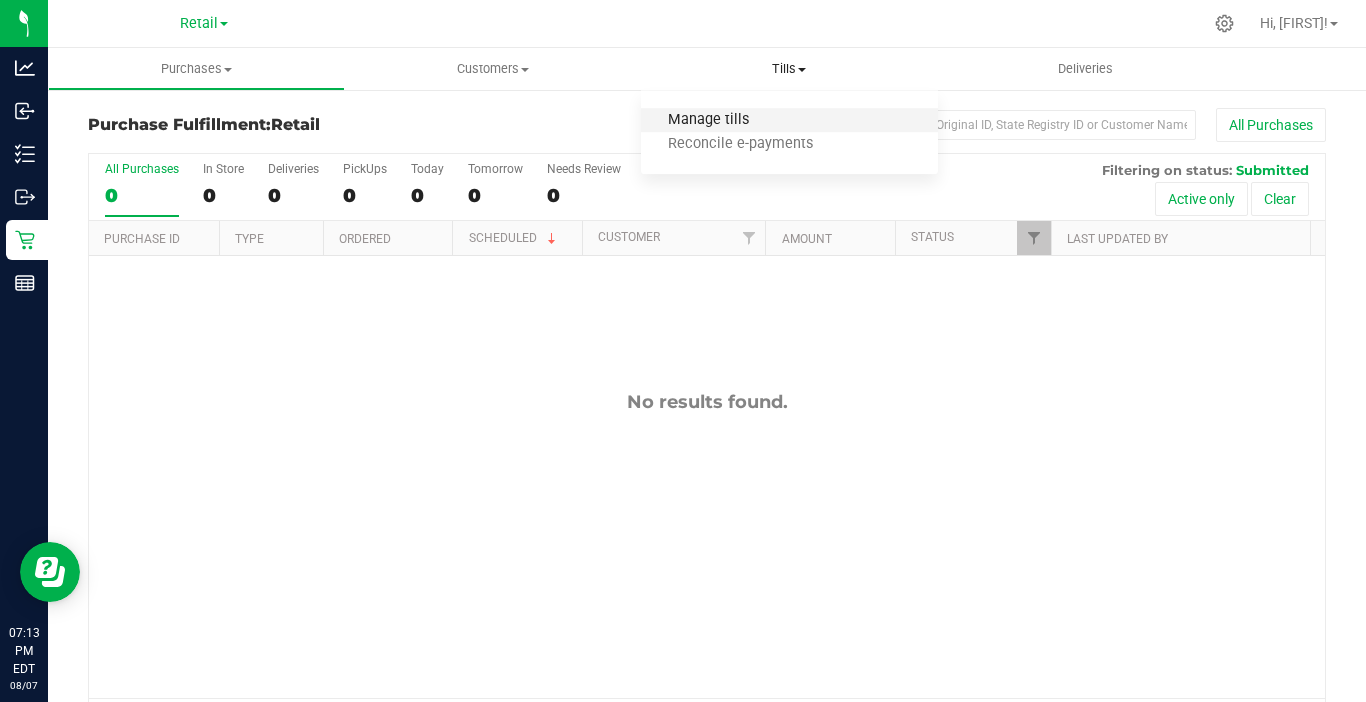 click on "Manage tills" at bounding box center (708, 120) 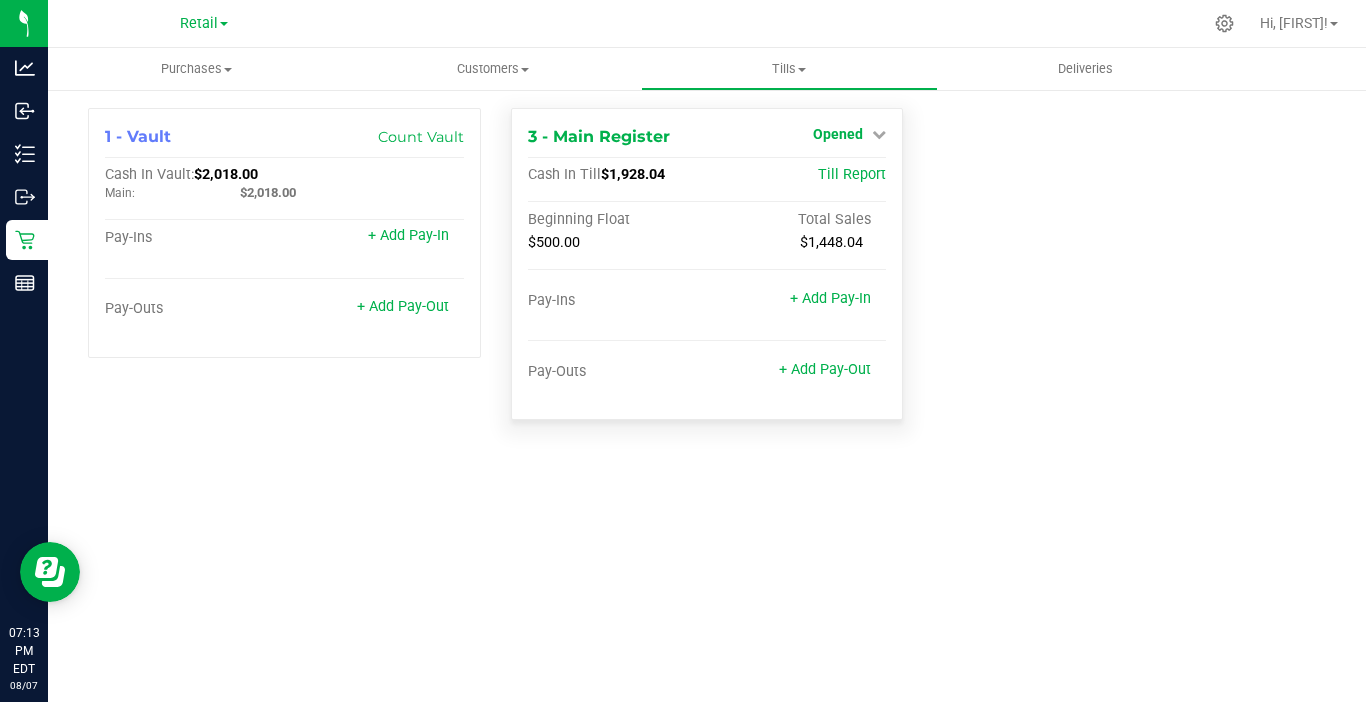click at bounding box center [879, 134] 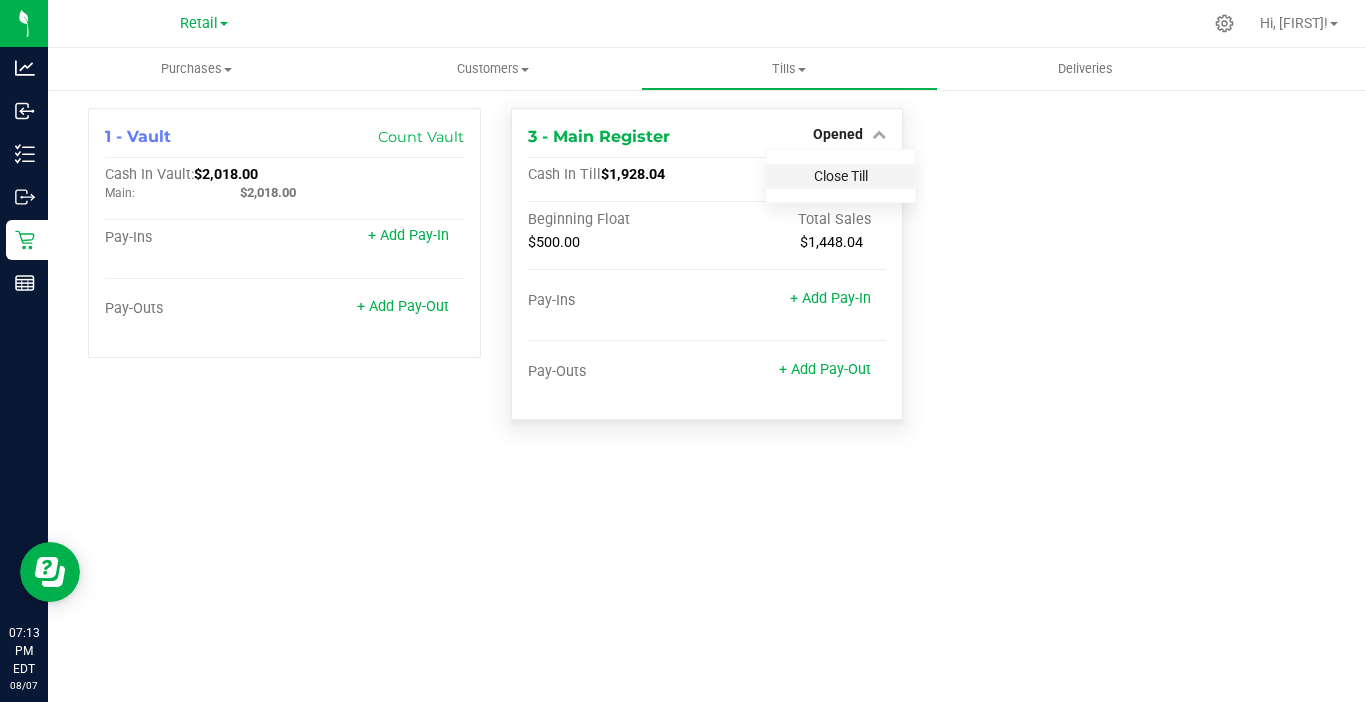 click on "Close Till" at bounding box center [841, 176] 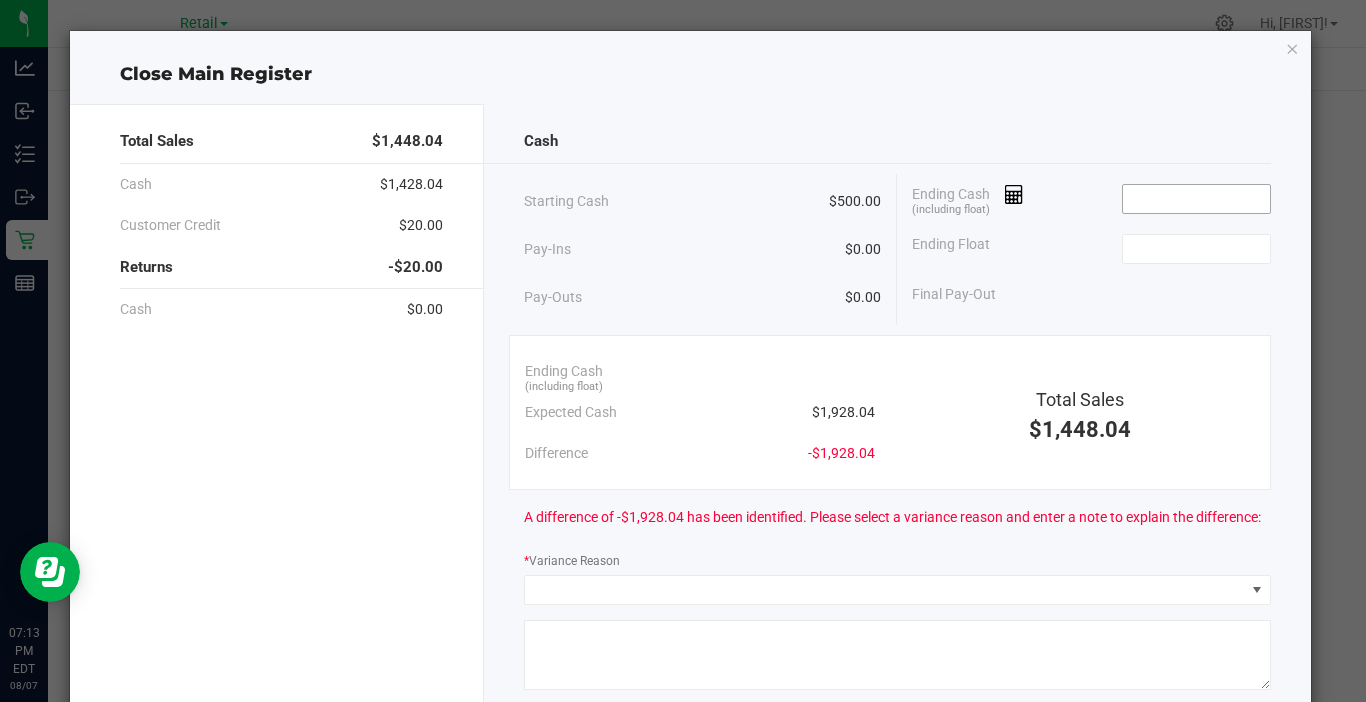 click at bounding box center [1196, 199] 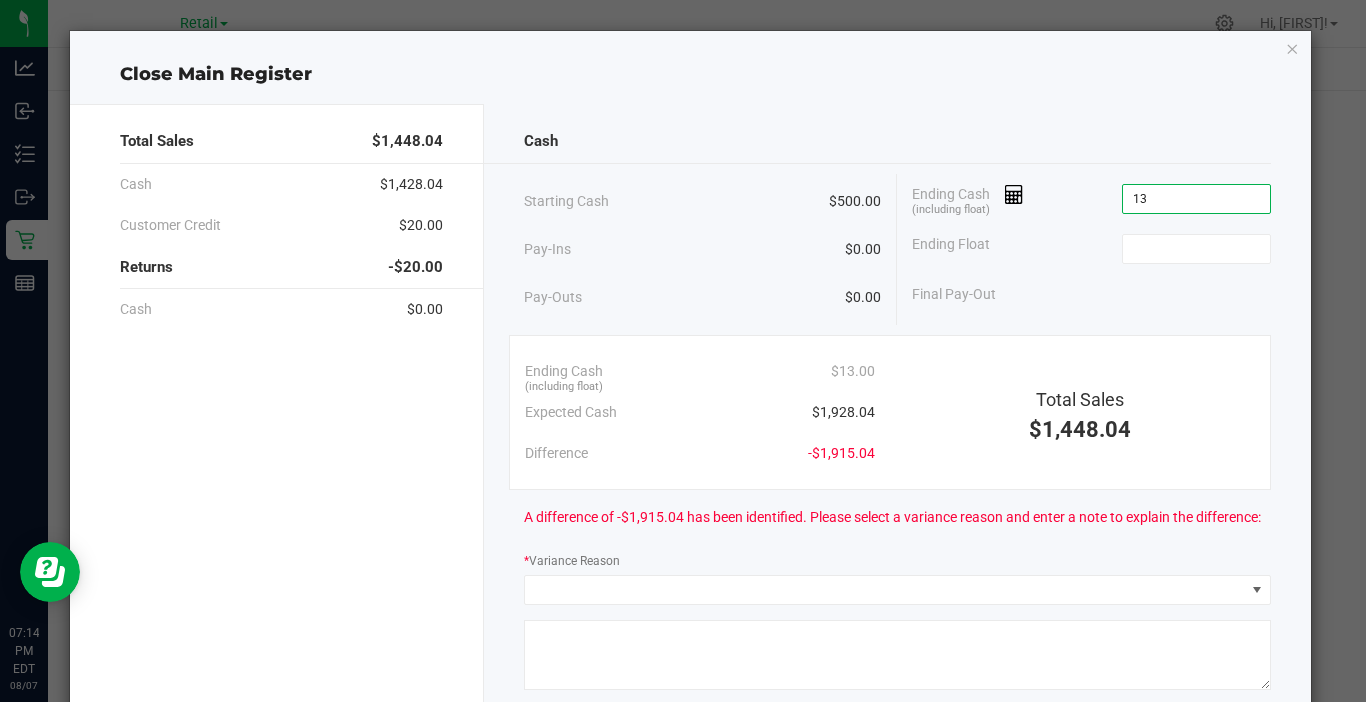 type on "1" 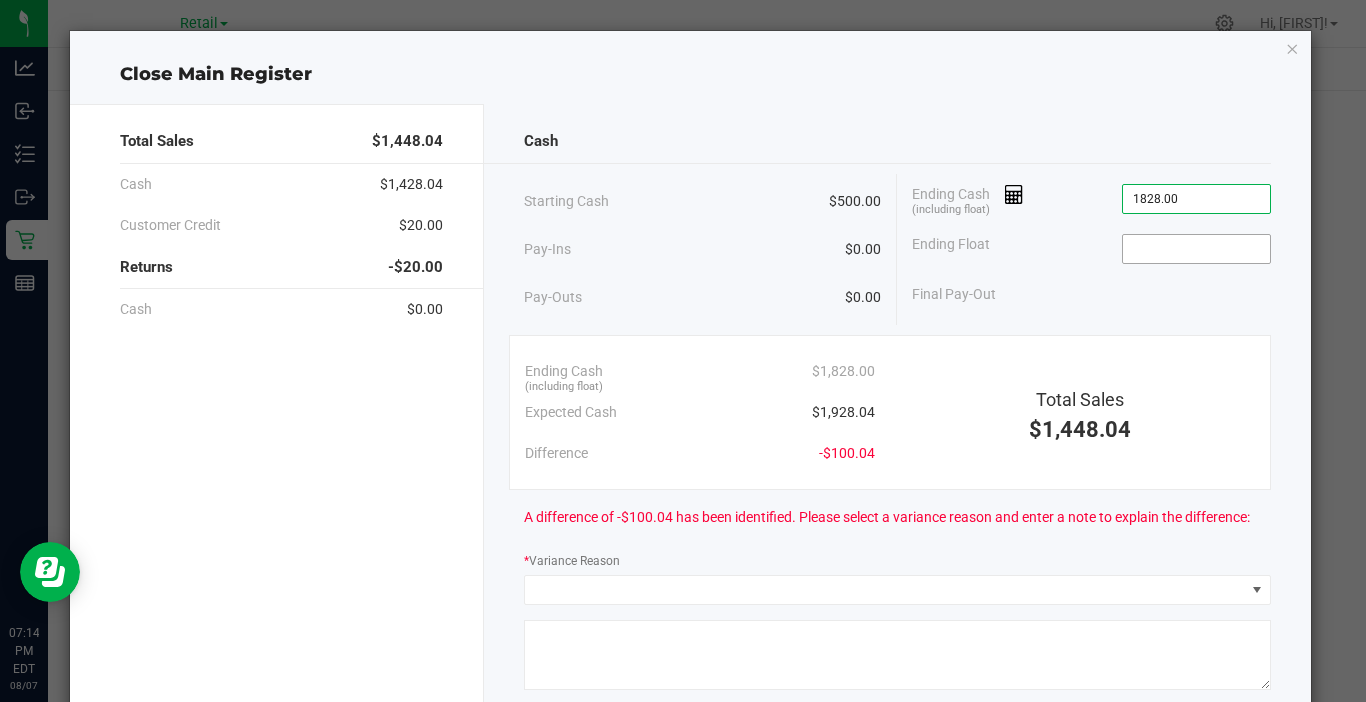 type on "$1,828.00" 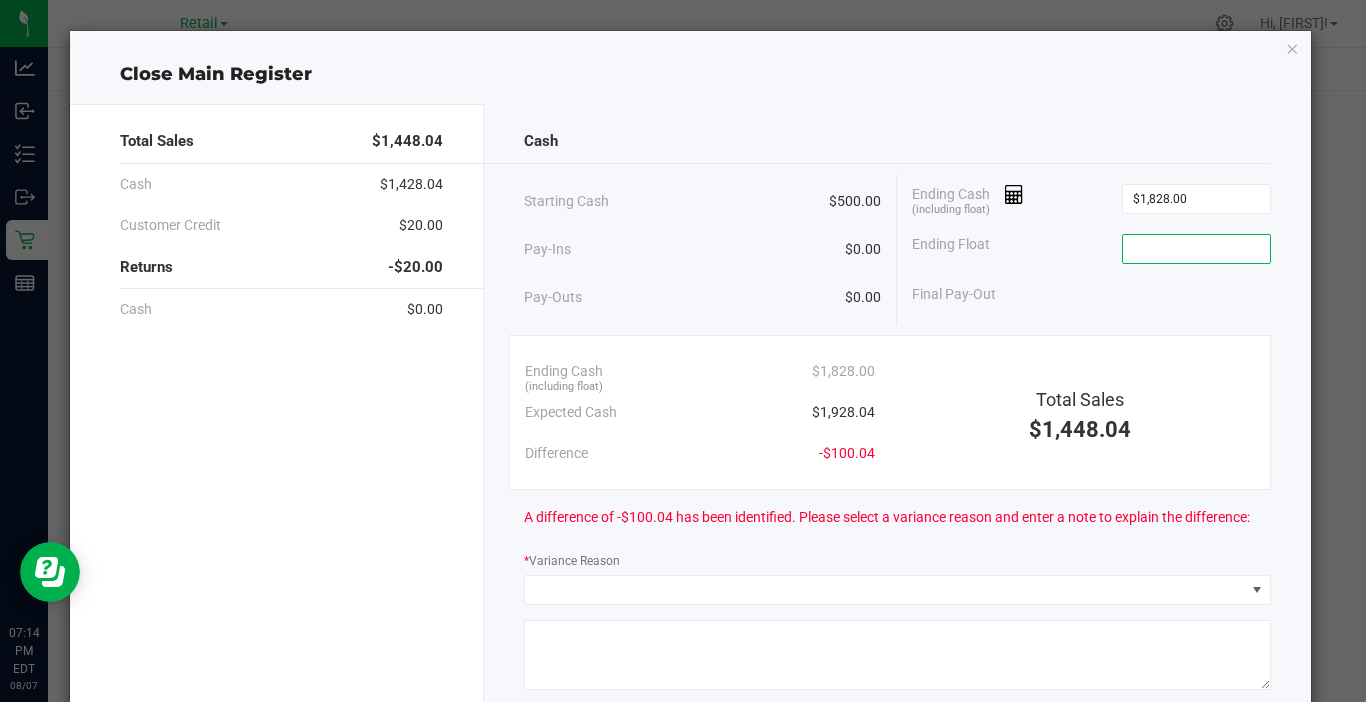 click at bounding box center (1196, 249) 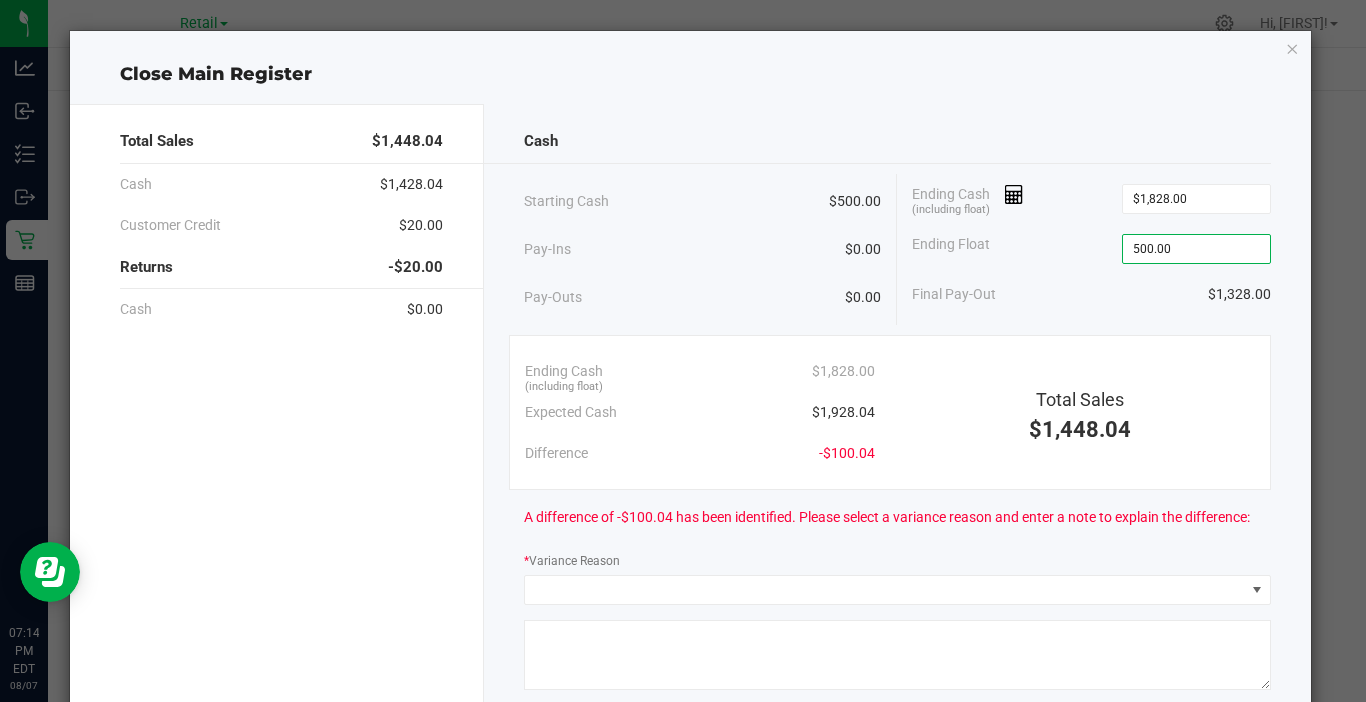 type on "$500.00" 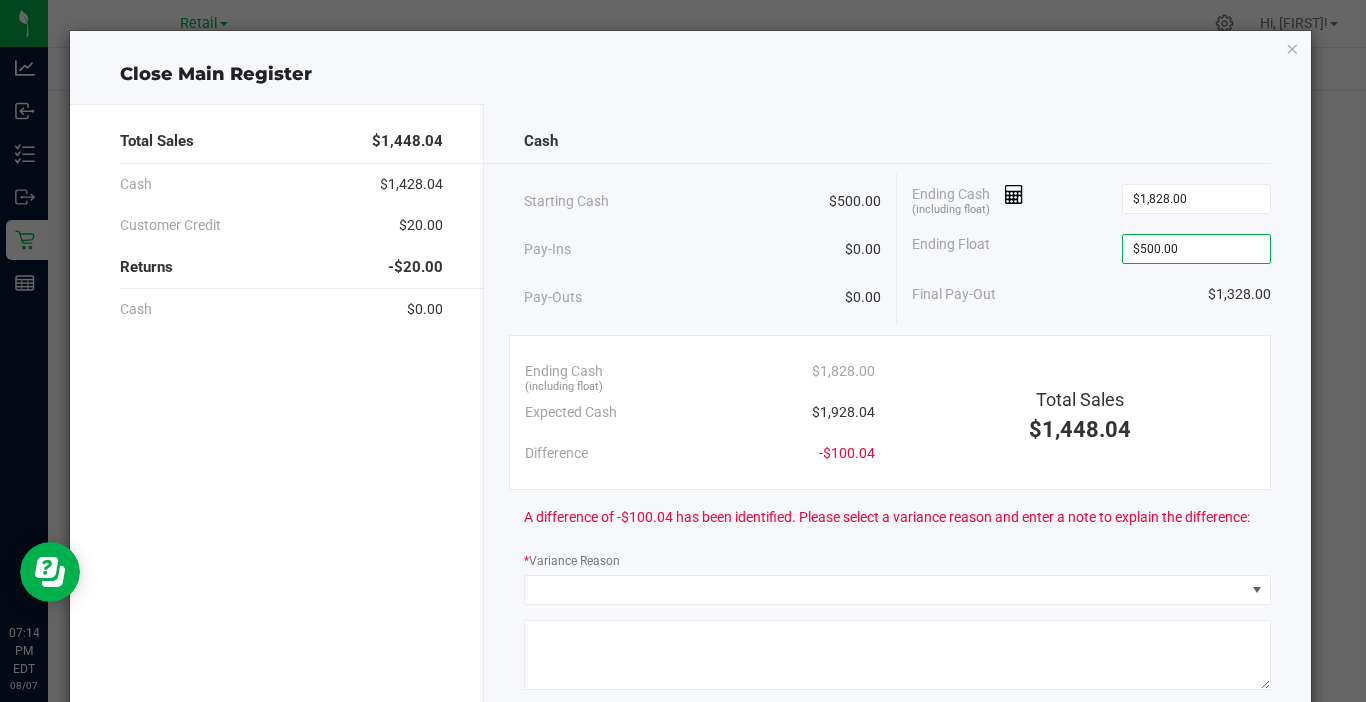 click on "Ending Cash  (including float)  $1,828.00   Expected Cash   $1,928.04   Difference   -$100.04   Total Sales   $1,448.04" 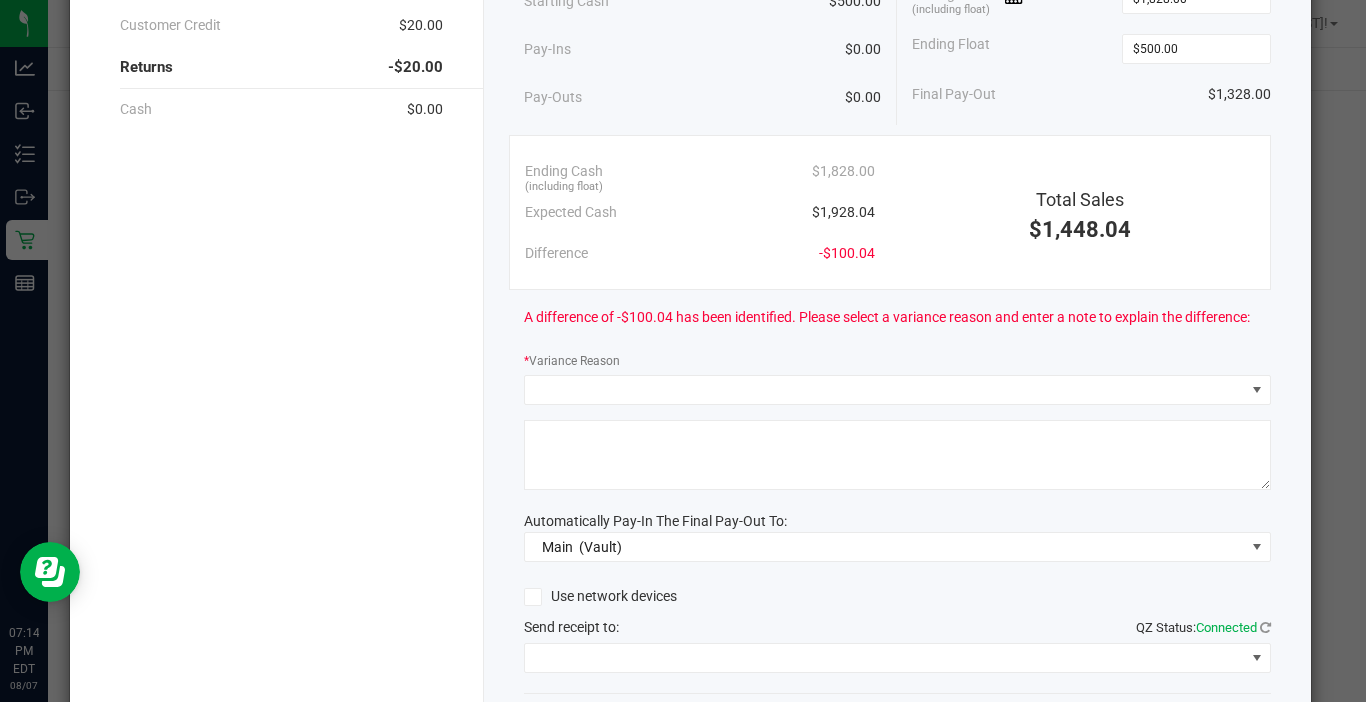 scroll, scrollTop: 100, scrollLeft: 0, axis: vertical 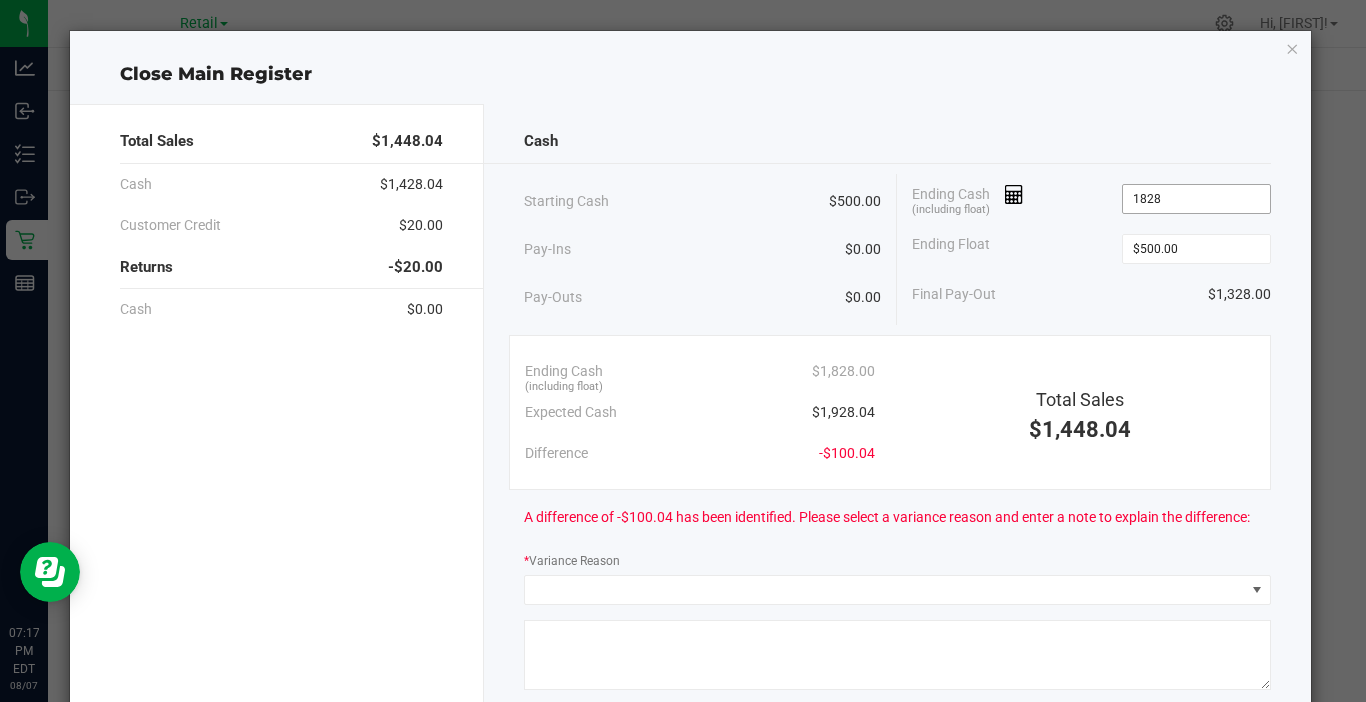 click on "1828" at bounding box center (1196, 199) 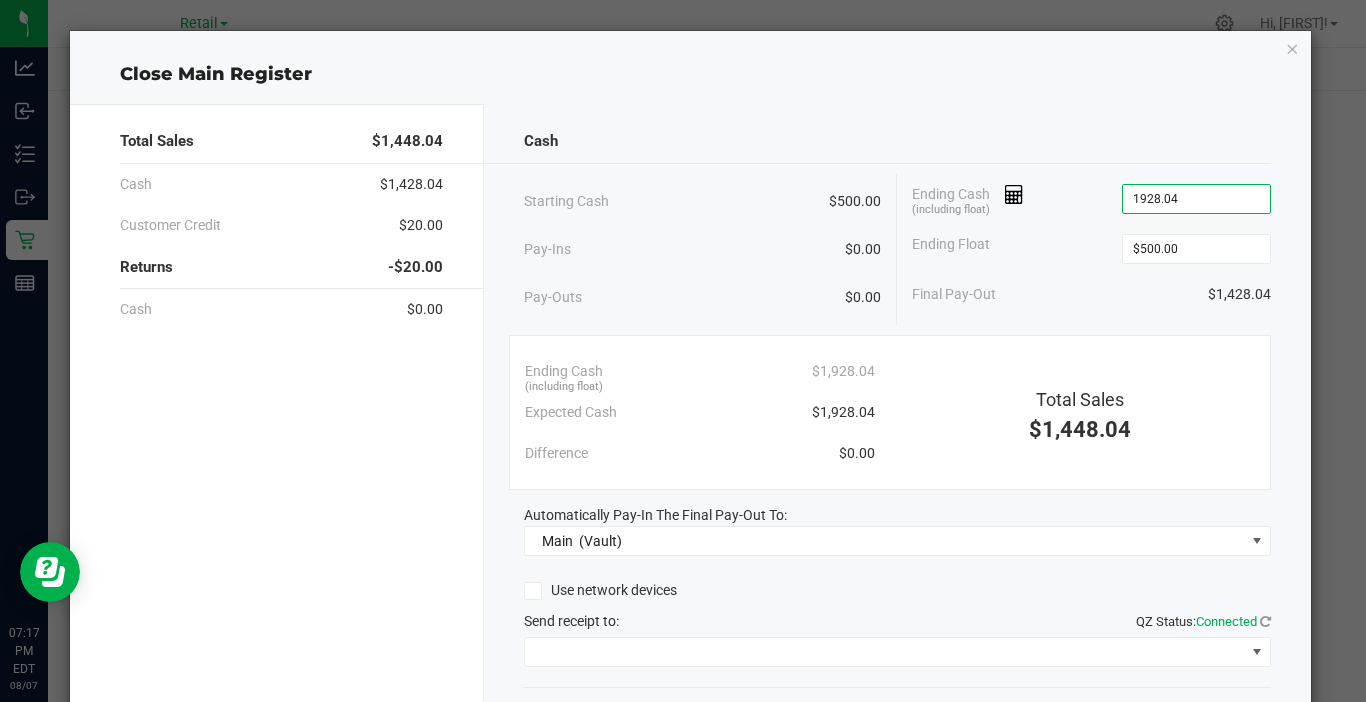 type on "$1,928.04" 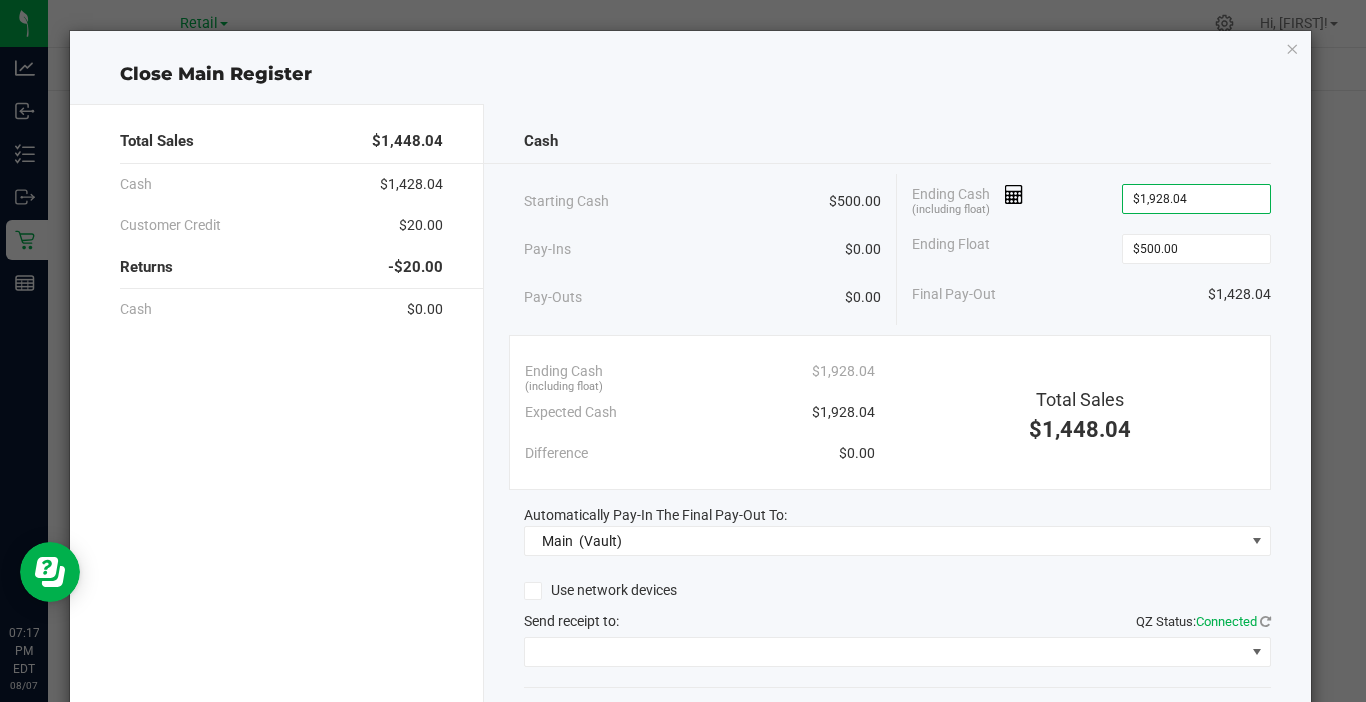 click on "Starting Cash   $500.00   Pay-Ins   $0.00   Pay-Outs   $0.00   Ending Cash  (including float) $1,928.04  Ending Float  $500.00  Final Pay-Out   $1,428.04" 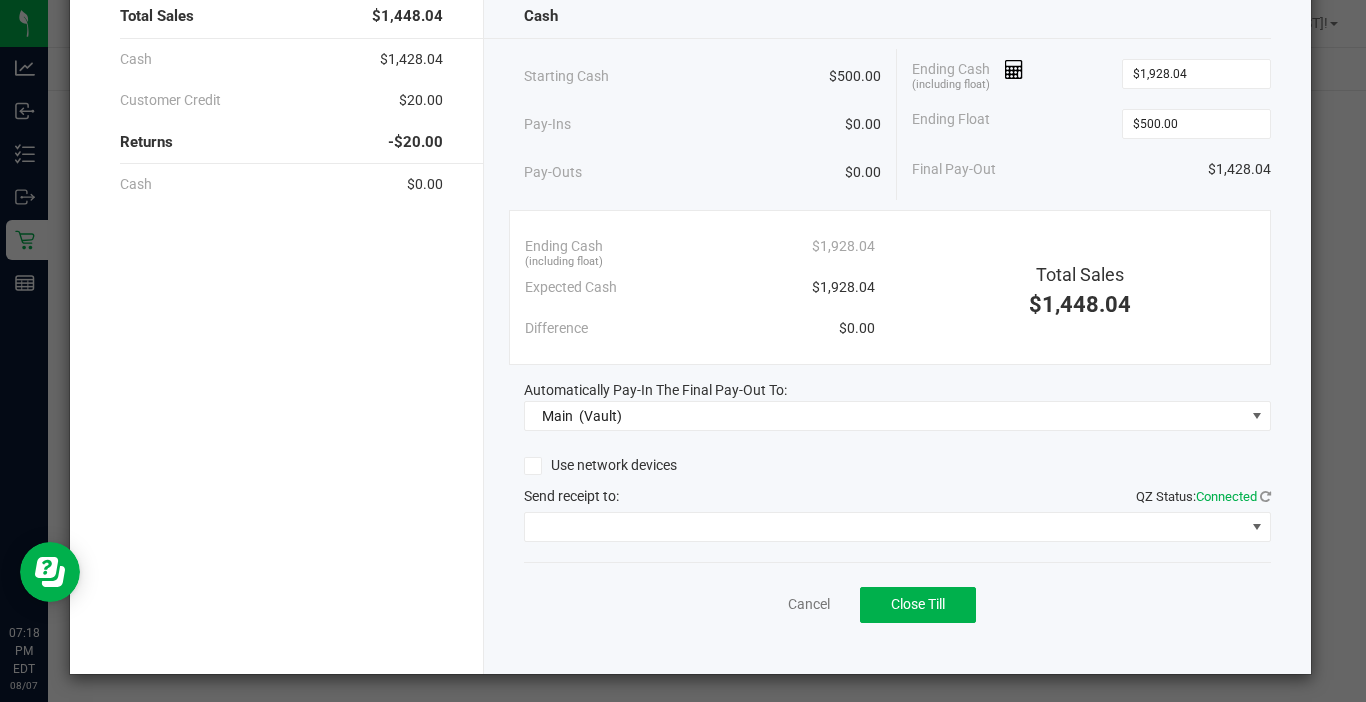 scroll, scrollTop: 128, scrollLeft: 0, axis: vertical 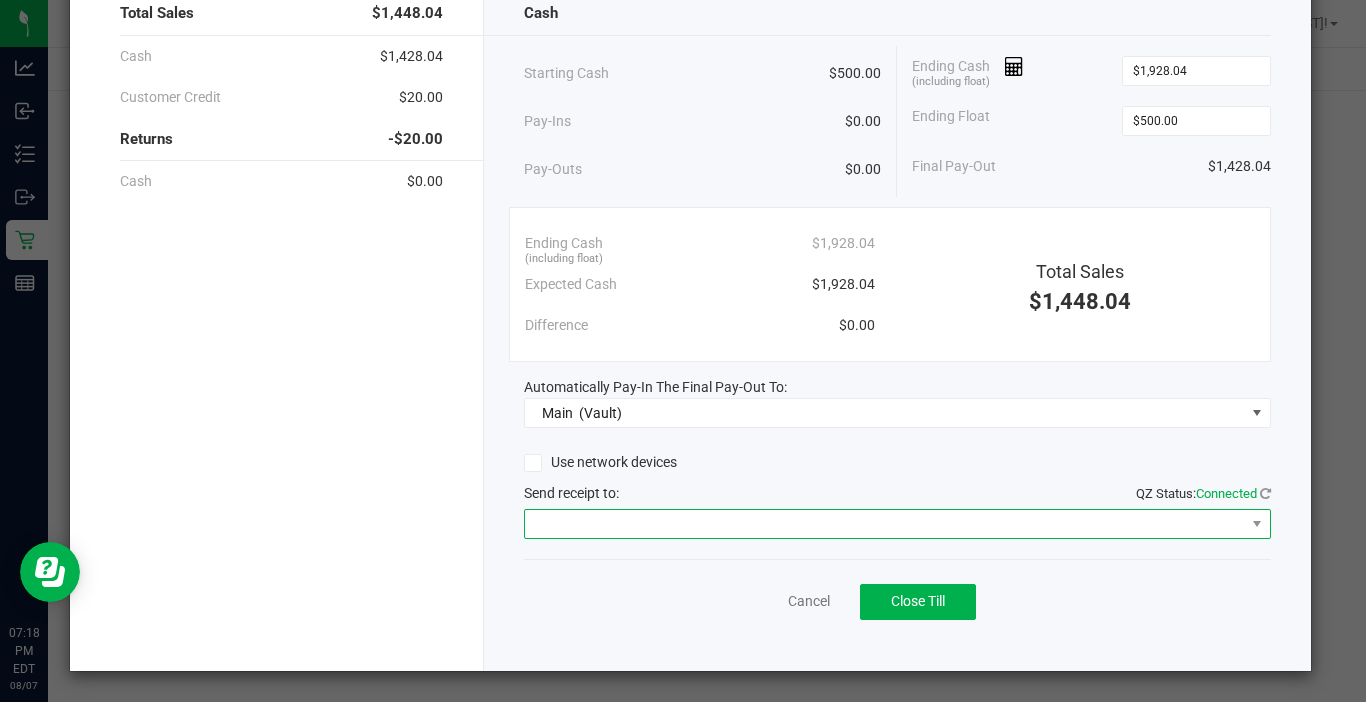 click at bounding box center [885, 524] 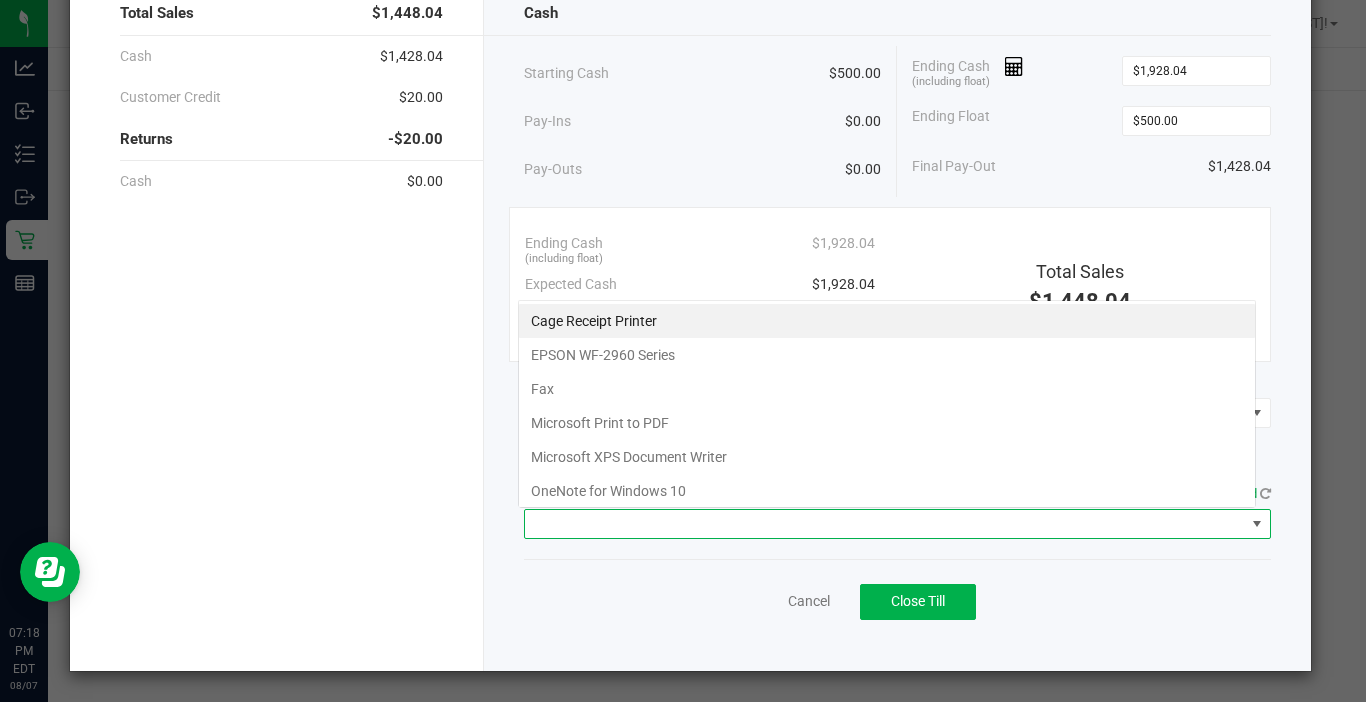scroll, scrollTop: 99970, scrollLeft: 99262, axis: both 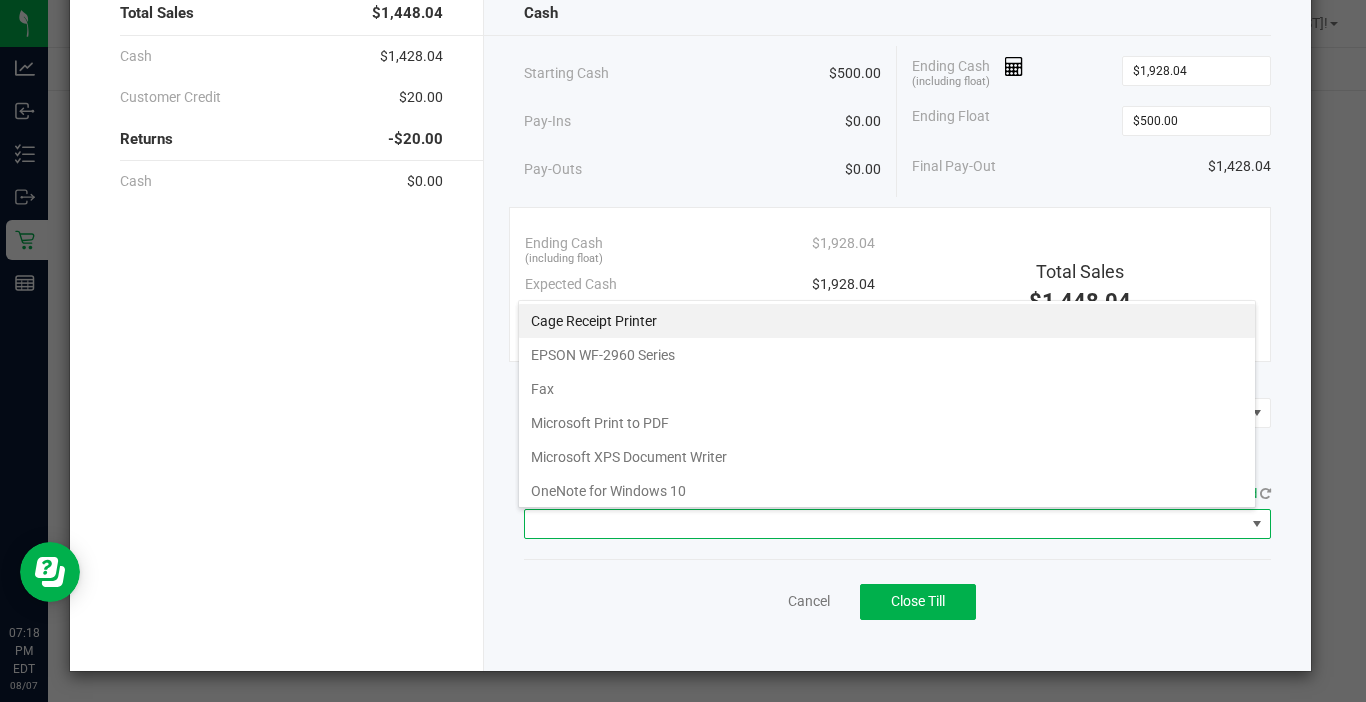 click on "Total Sales   $1,448.04" 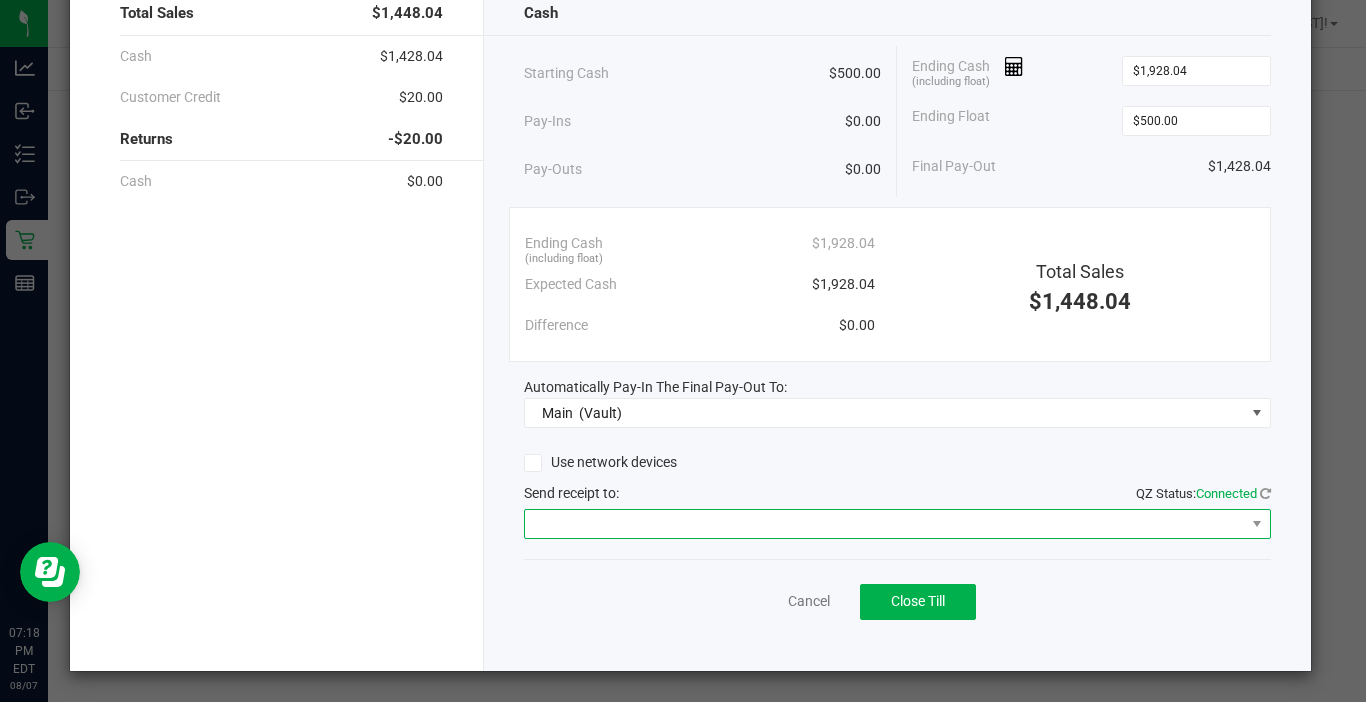 click at bounding box center (885, 524) 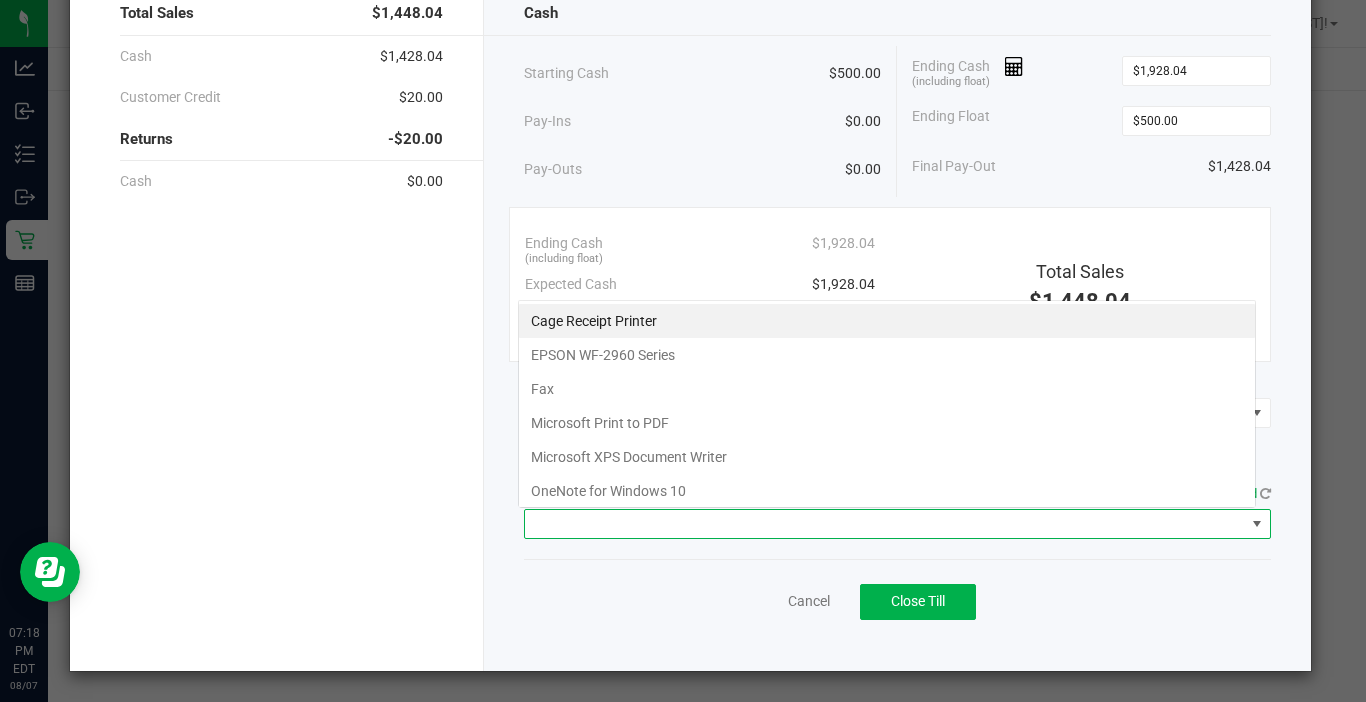 scroll, scrollTop: 99970, scrollLeft: 99262, axis: both 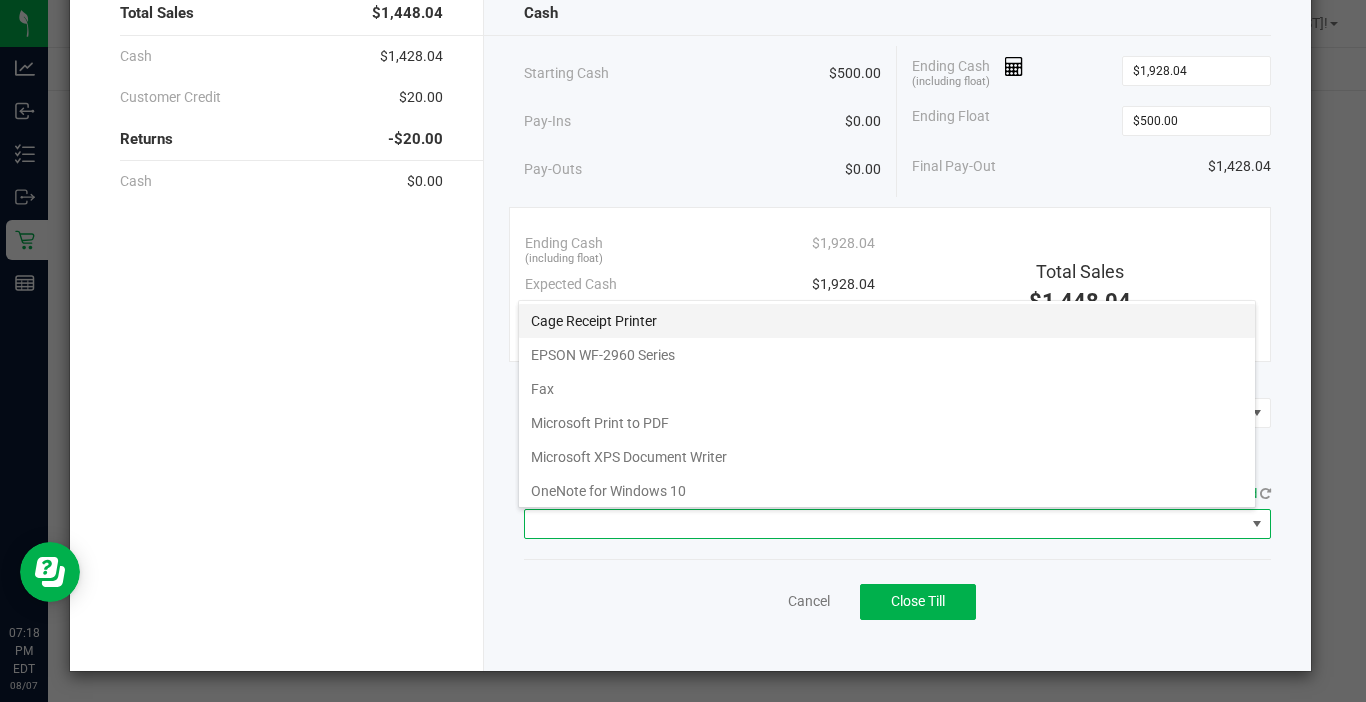 click on "Cage Receipt Printer" at bounding box center (887, 321) 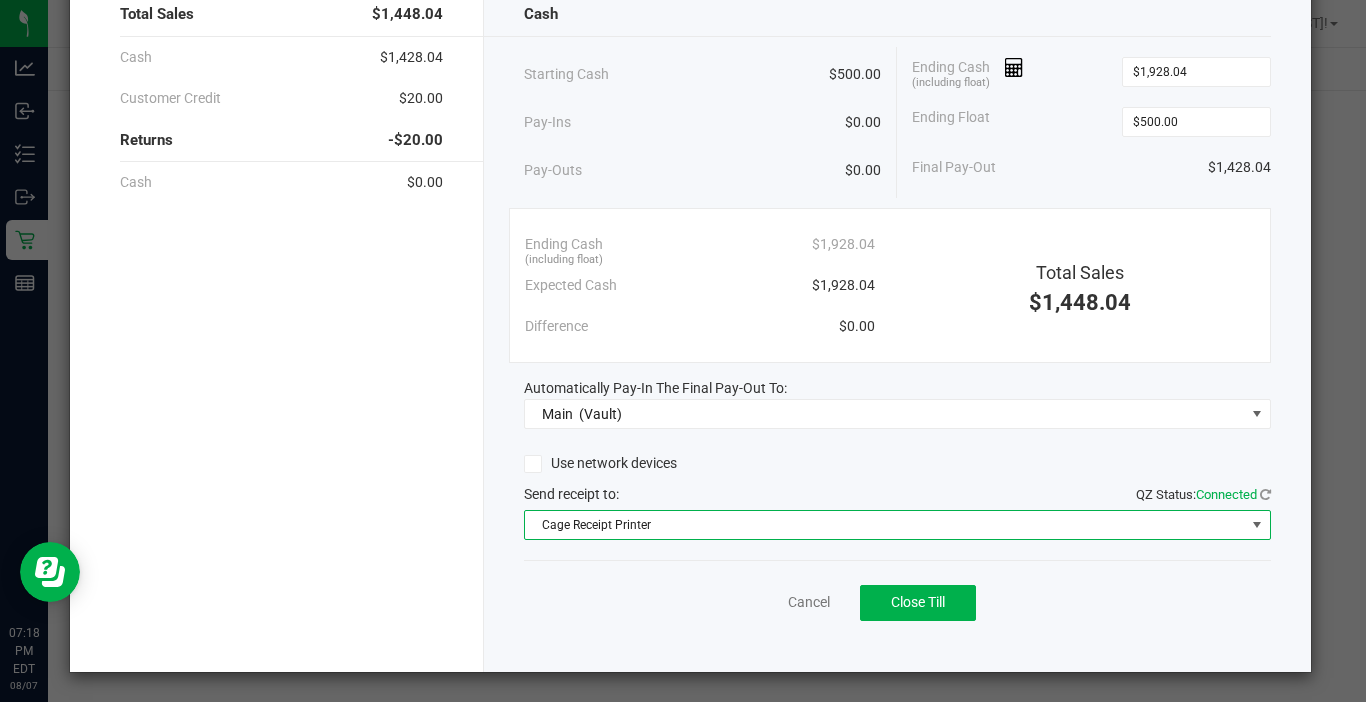 scroll, scrollTop: 128, scrollLeft: 0, axis: vertical 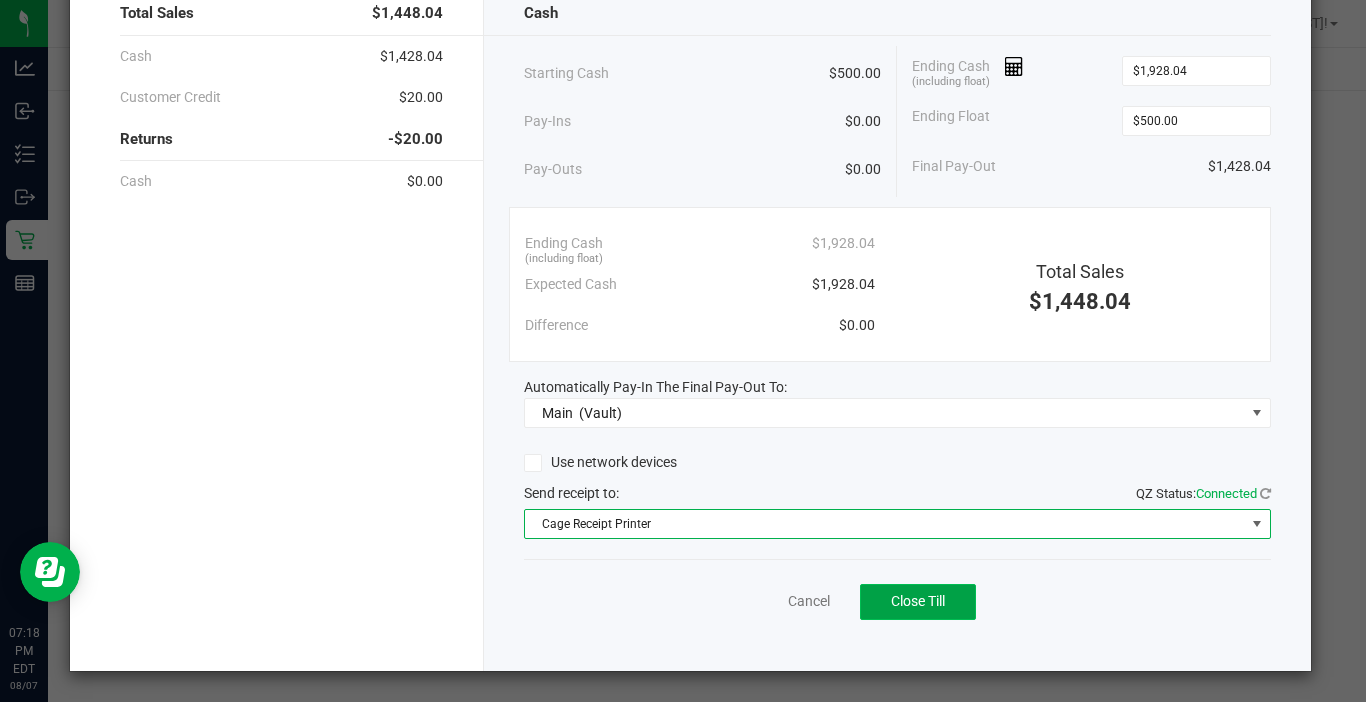 click on "Close Till" 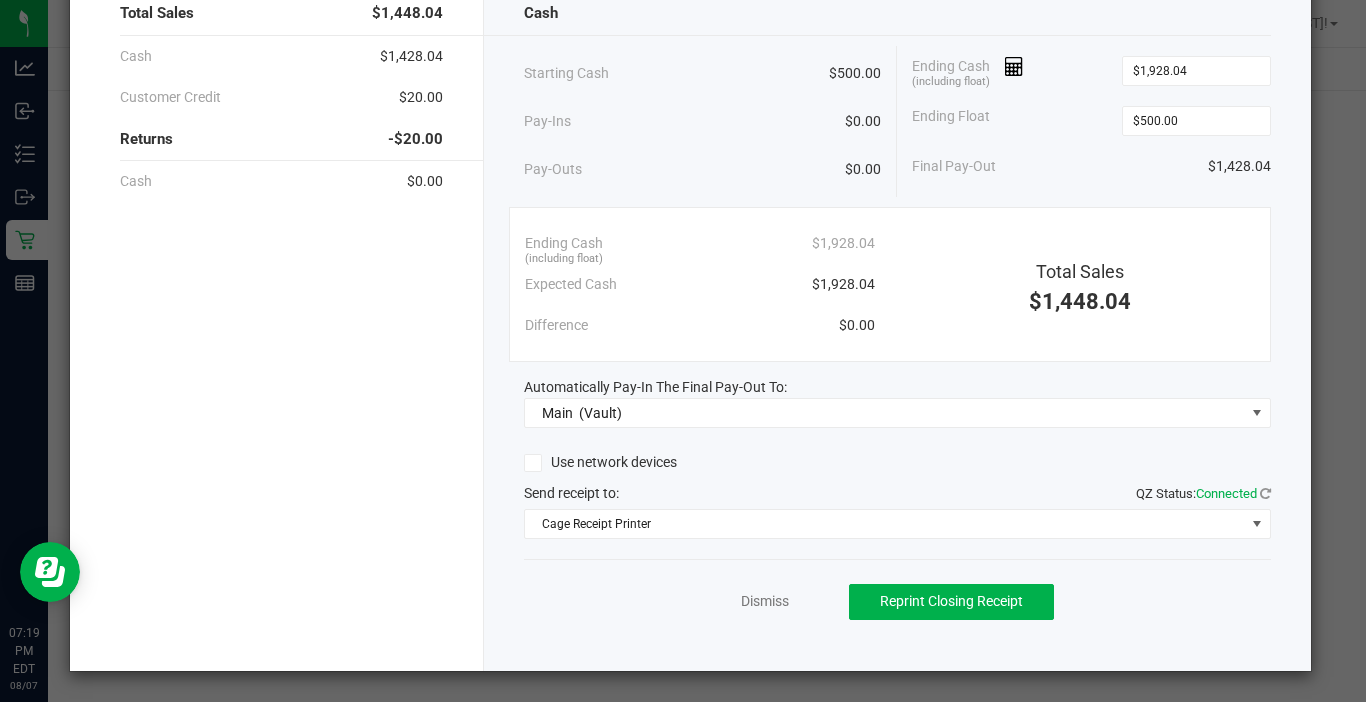 scroll, scrollTop: 0, scrollLeft: 0, axis: both 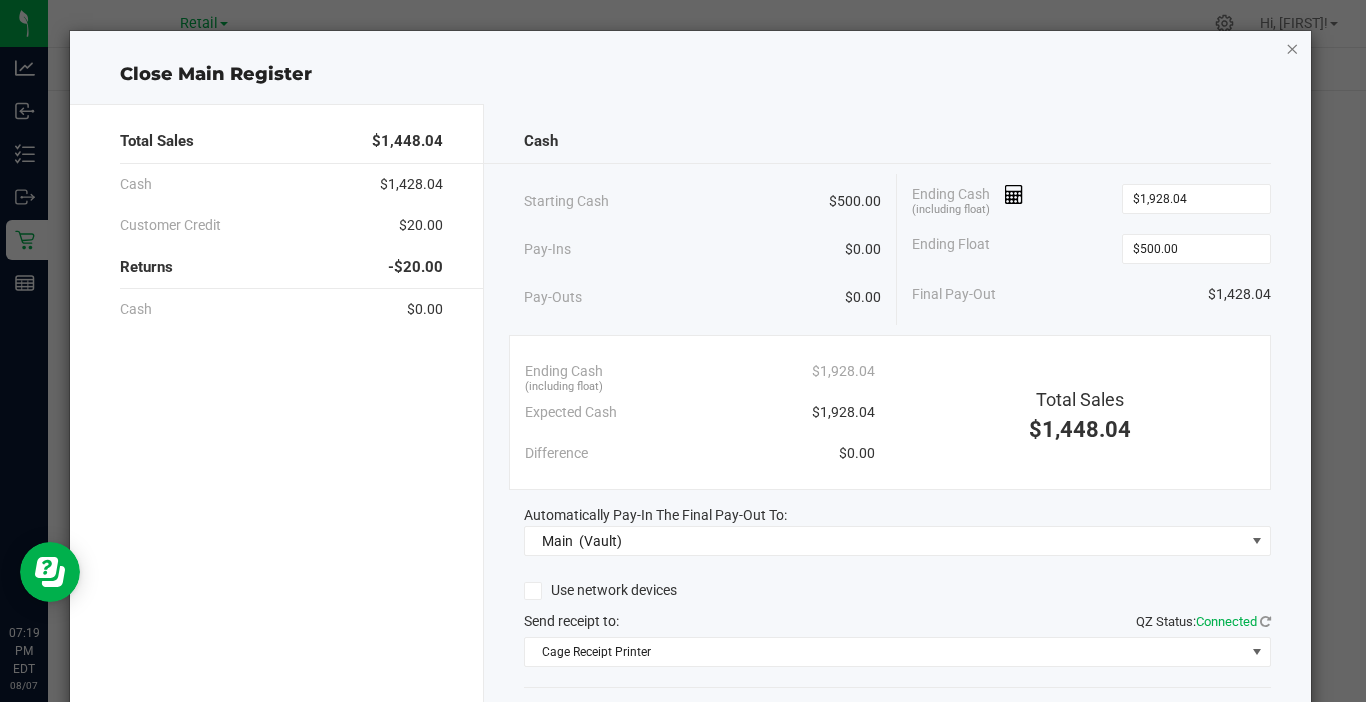 click 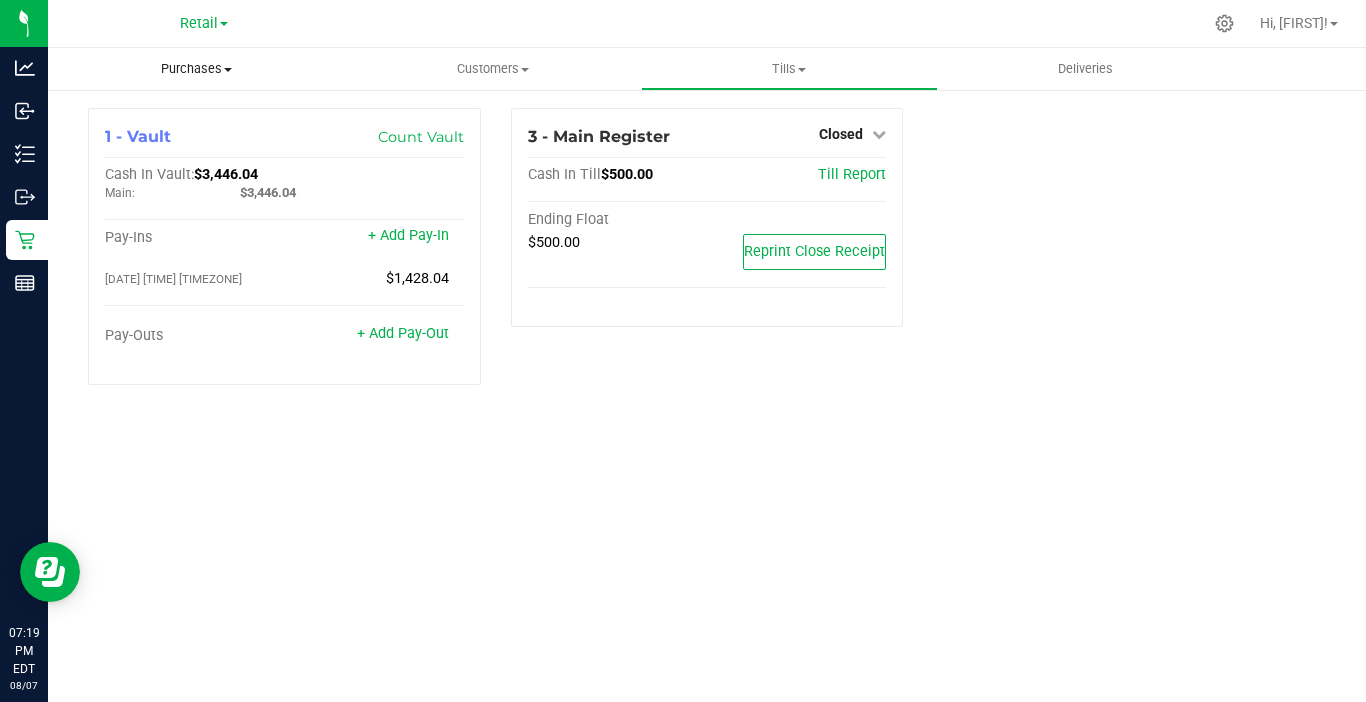 click on "Purchases" at bounding box center [196, 69] 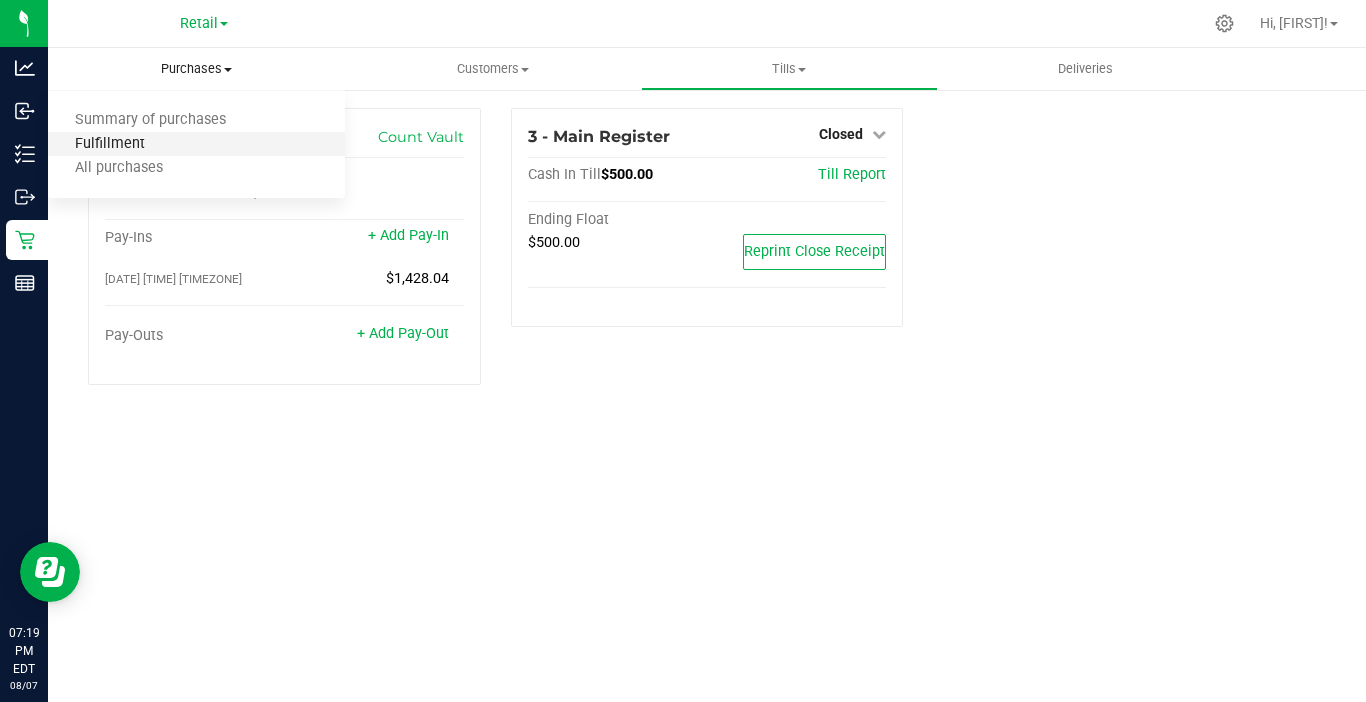 click on "Fulfillment" at bounding box center (110, 144) 